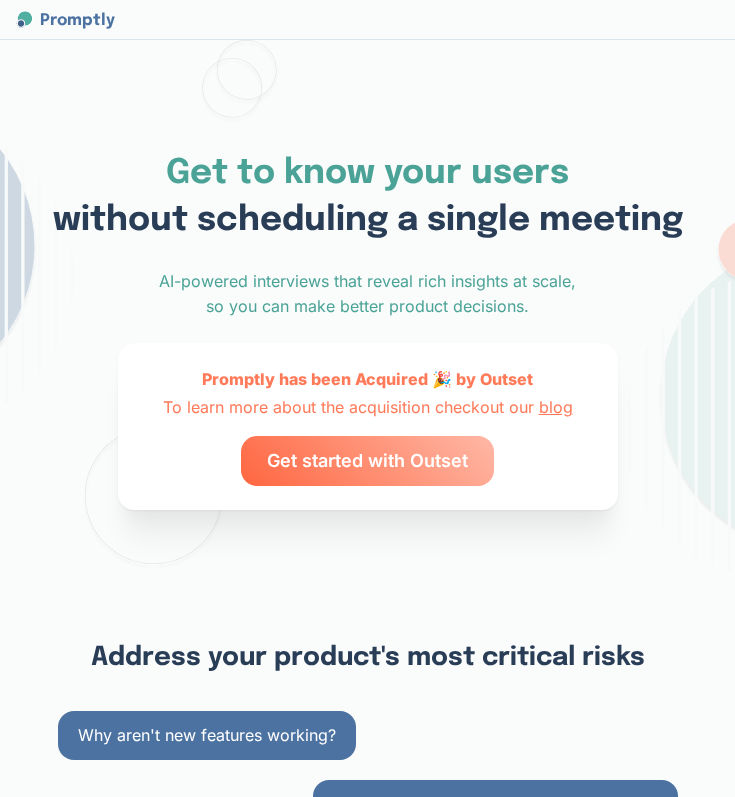 scroll, scrollTop: 0, scrollLeft: 0, axis: both 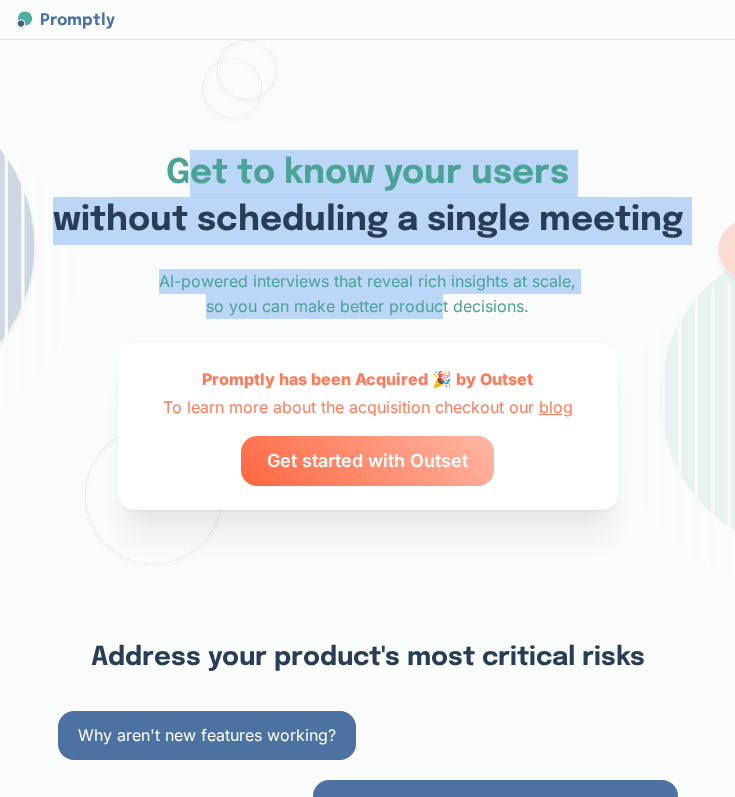 drag, startPoint x: 0, startPoint y: 0, endPoint x: 438, endPoint y: 302, distance: 532.0226 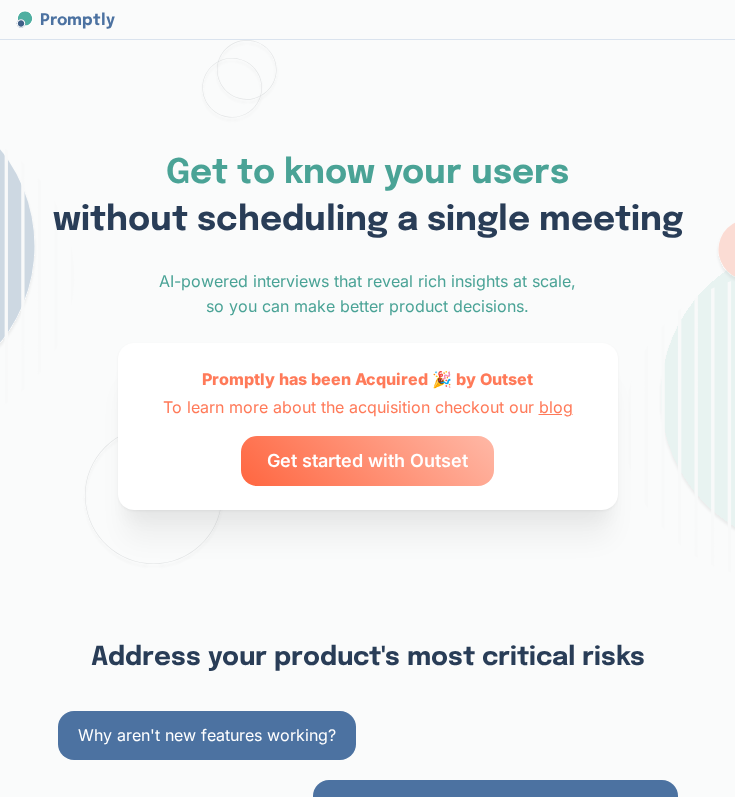click on "AI-powered interviews that reveal rich insights at scale, so you can make better product decisions." at bounding box center [368, 294] 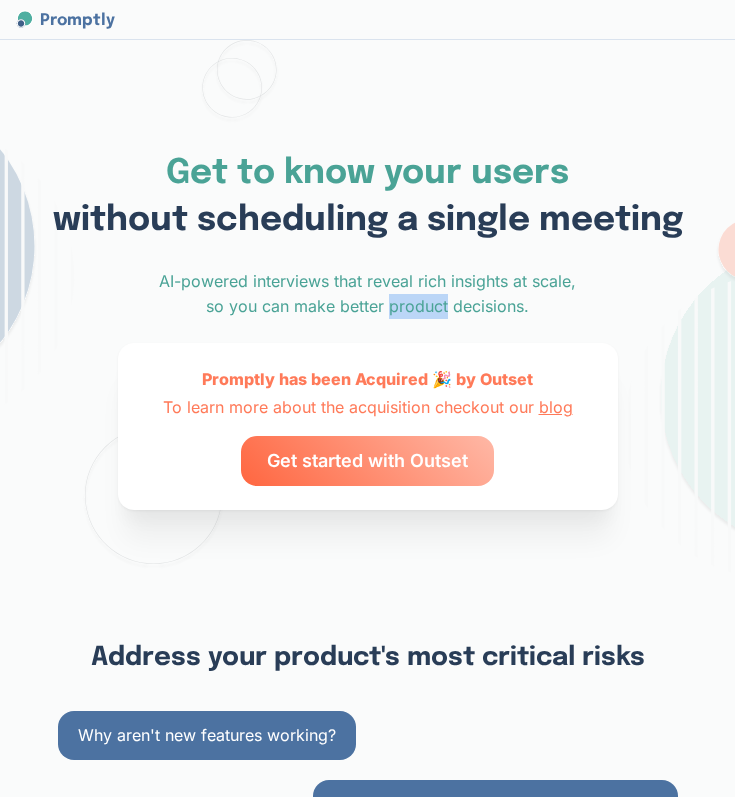 click on "AI-powered interviews that reveal rich insights at scale, so you can make better product decisions." at bounding box center [368, 294] 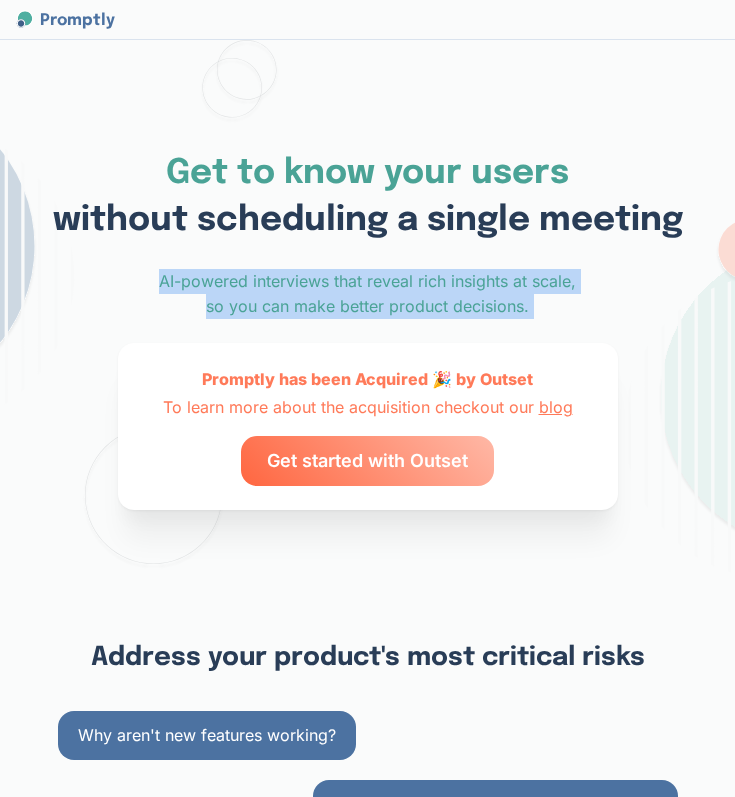 click on "AI-powered interviews that reveal rich insights at scale, so you can make better product decisions." at bounding box center [368, 294] 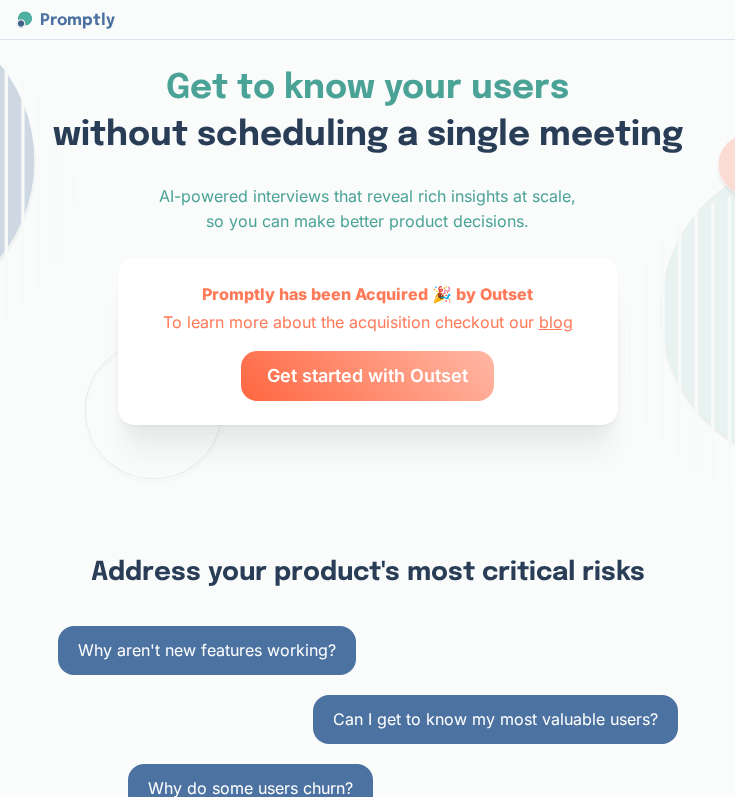scroll, scrollTop: 87, scrollLeft: 0, axis: vertical 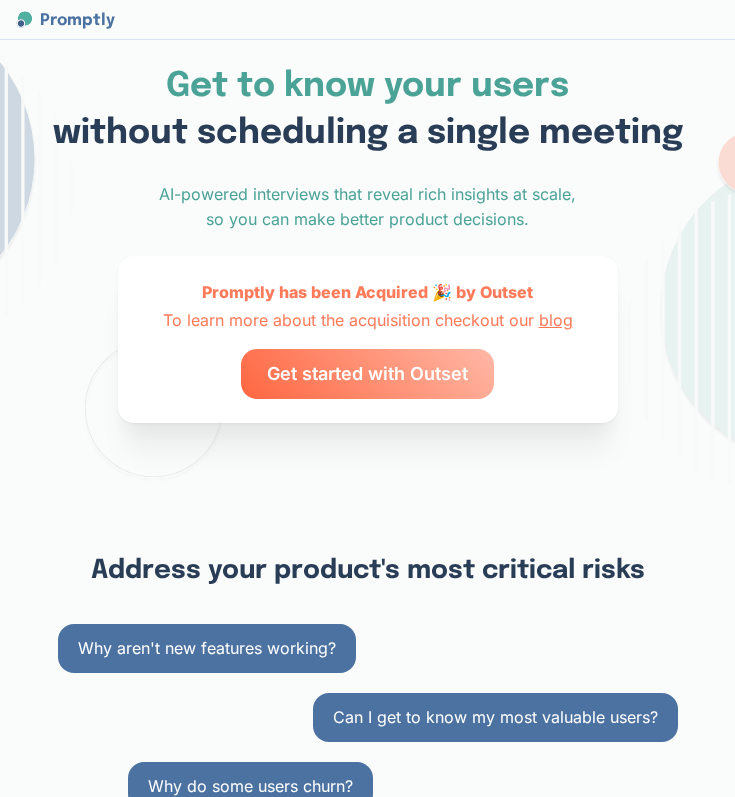 click on "To learn more about the acquisition checkout our blog" at bounding box center (368, 320) 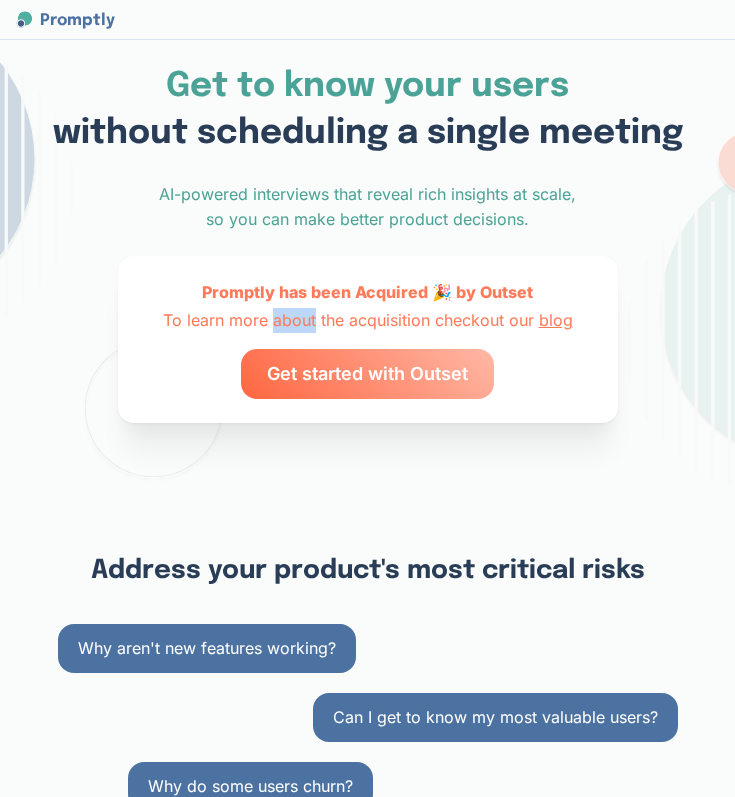 click on "To learn more about the acquisition checkout our blog" at bounding box center [368, 320] 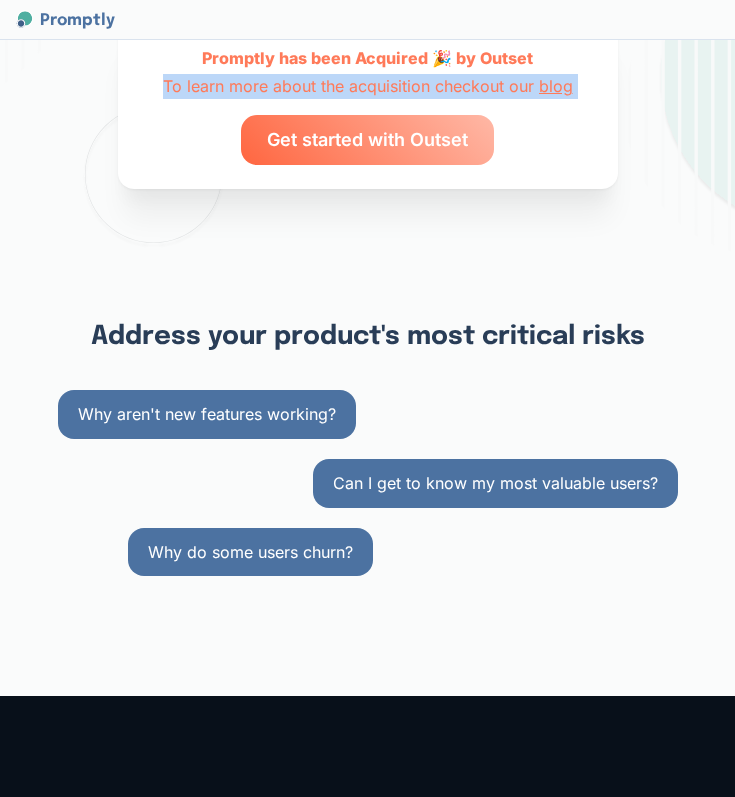 scroll, scrollTop: 359, scrollLeft: 0, axis: vertical 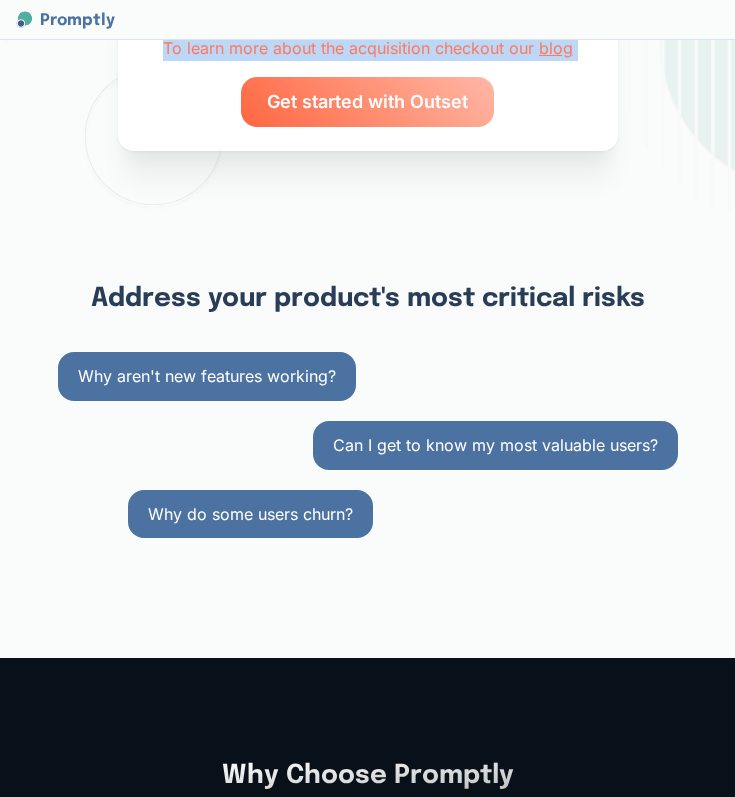click on "Get to know your users without scheduling a single meeting AI-powered interviews that reveal rich insights at scale, so you can make better product decisions. Promptly has been Acquired 🎉 by Outset To learn more about the acquisition checkout our blog Get started with Outset Address your product's most critical risks Why aren't new features working? Can I get to know my most valuable users? Why do some users churn? Why Choose Promptly Combine the reach of a survey with the conversational depth of an interview. For the first time, you can conduct user interviews at scale without needing a research team. Smooth Conversations We're tuning our AI specifically for product research. It will intelligently formulate follow-up questions based on user responses, allowing you to understand the "why" behind their thoughts and actions. It will be akin to having an automated, ever-attentive UX researcher at your disposal. Actionable Insights Forget wading through volumes of raw data. We plan to package, summarize, and analyze the results, providing you with concise, actionable insights. Our goal is to help you make informed decisions, accelerate your iteration cycle, and ensure that you stay on the right track. Faster Experiments We're not just building a tool — Promptly aims to be a catalyst for building great products. We empower your team to better understand user needs and conduct faster, more effective experiments." at bounding box center [367, 1060] 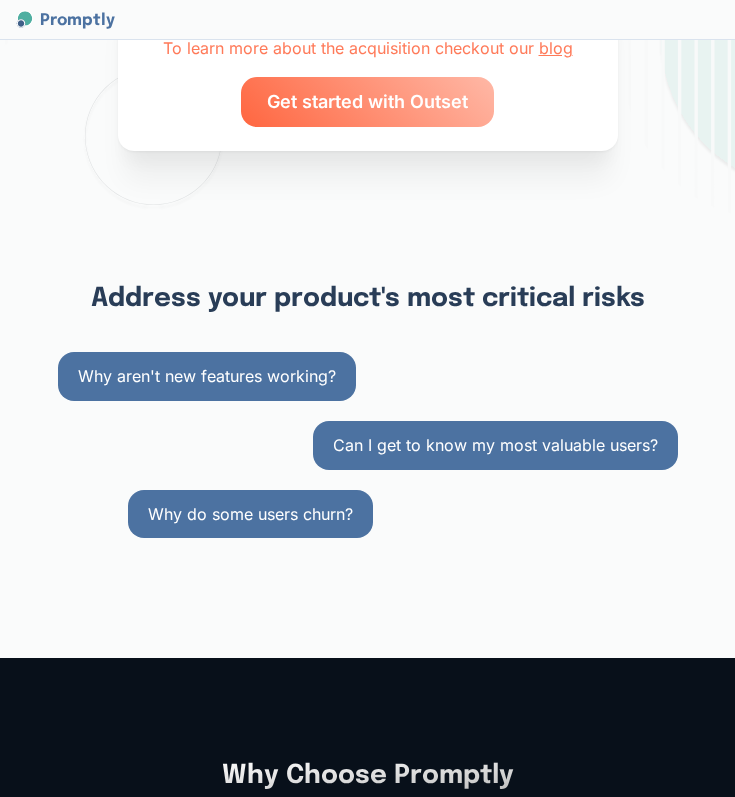 click on "Get to know your users without scheduling a single meeting AI-powered interviews that reveal rich insights at scale, so you can make better product decisions. Promptly has been Acquired 🎉 by Outset To learn more about the acquisition checkout our blog Get started with Outset Address your product's most critical risks Why aren't new features working? Can I get to know my most valuable users? Why do some users churn? Why Choose Promptly Combine the reach of a survey with the conversational depth of an interview. For the first time, you can conduct user interviews at scale without needing a research team. Smooth Conversations We're tuning our AI specifically for product research. It will intelligently formulate follow-up questions based on user responses, allowing you to understand the "why" behind their thoughts and actions. It will be akin to having an automated, ever-attentive UX researcher at your disposal. Actionable Insights Forget wading through volumes of raw data. We plan to package, summarize, and analyze the results, providing you with concise, actionable insights. Our goal is to help you make informed decisions, accelerate your iteration cycle, and ensure that you stay on the right track. Faster Experiments We're not just building a tool — Promptly aims to be a catalyst for building great products. We empower your team to better understand user needs and conduct faster, more effective experiments." at bounding box center [367, 1060] 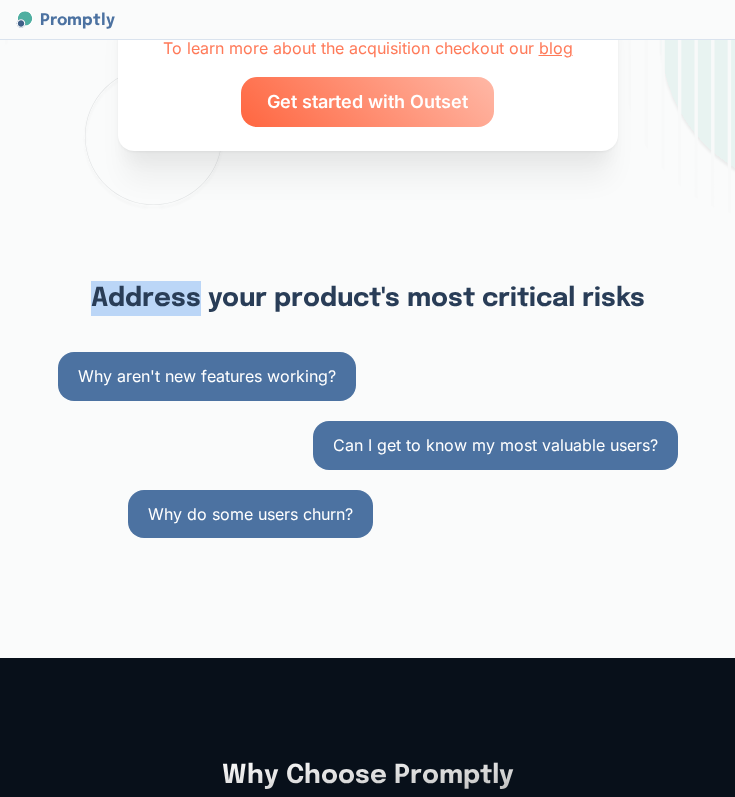 click on "Get to know your users without scheduling a single meeting AI-powered interviews that reveal rich insights at scale, so you can make better product decisions. Promptly has been Acquired 🎉 by Outset To learn more about the acquisition checkout our blog Get started with Outset Address your product's most critical risks Why aren't new features working? Can I get to know my most valuable users? Why do some users churn? Why Choose Promptly Combine the reach of a survey with the conversational depth of an interview. For the first time, you can conduct user interviews at scale without needing a research team. Smooth Conversations We're tuning our AI specifically for product research. It will intelligently formulate follow-up questions based on user responses, allowing you to understand the "why" behind their thoughts and actions. It will be akin to having an automated, ever-attentive UX researcher at your disposal. Actionable Insights Forget wading through volumes of raw data. We plan to package, summarize, and analyze the results, providing you with concise, actionable insights. Our goal is to help you make informed decisions, accelerate your iteration cycle, and ensure that you stay on the right track. Faster Experiments We're not just building a tool — Promptly aims to be a catalyst for building great products. We empower your team to better understand user needs and conduct faster, more effective experiments." at bounding box center (367, 1060) 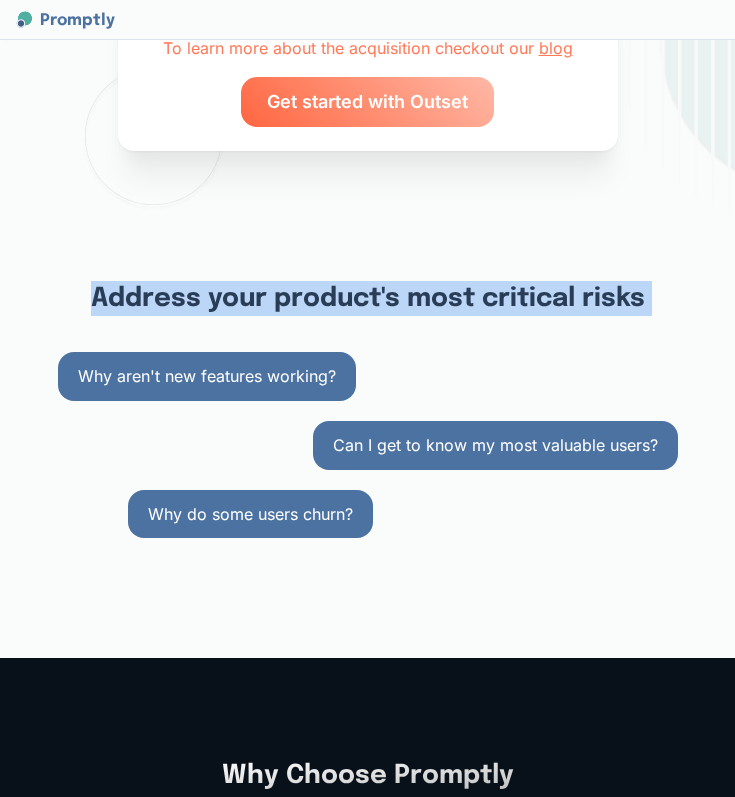 click on "Why aren't new features working?" at bounding box center [207, 376] 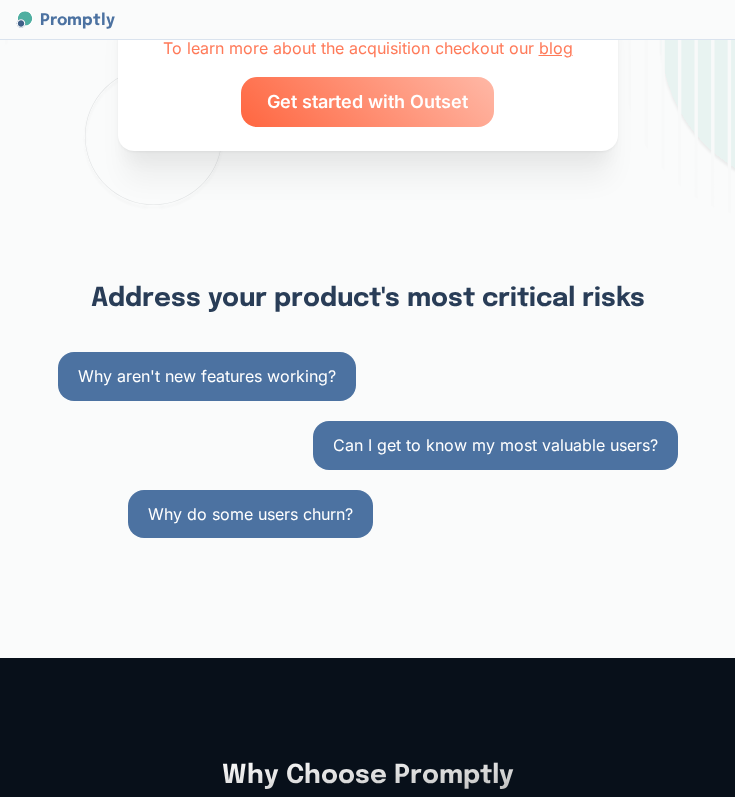 click on "Why aren't new features working?" at bounding box center [207, 376] 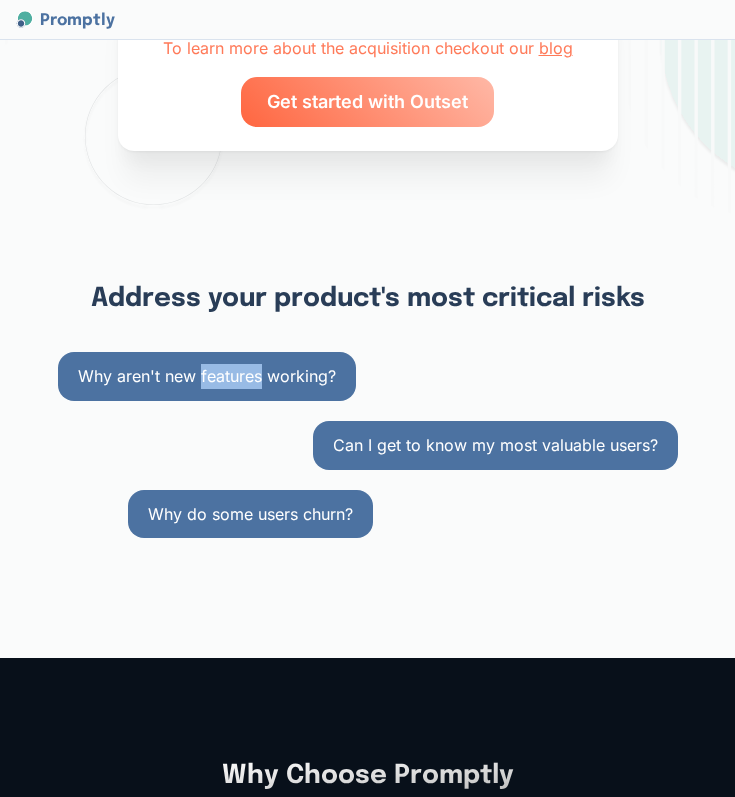 click on "Why aren't new features working?" at bounding box center [207, 376] 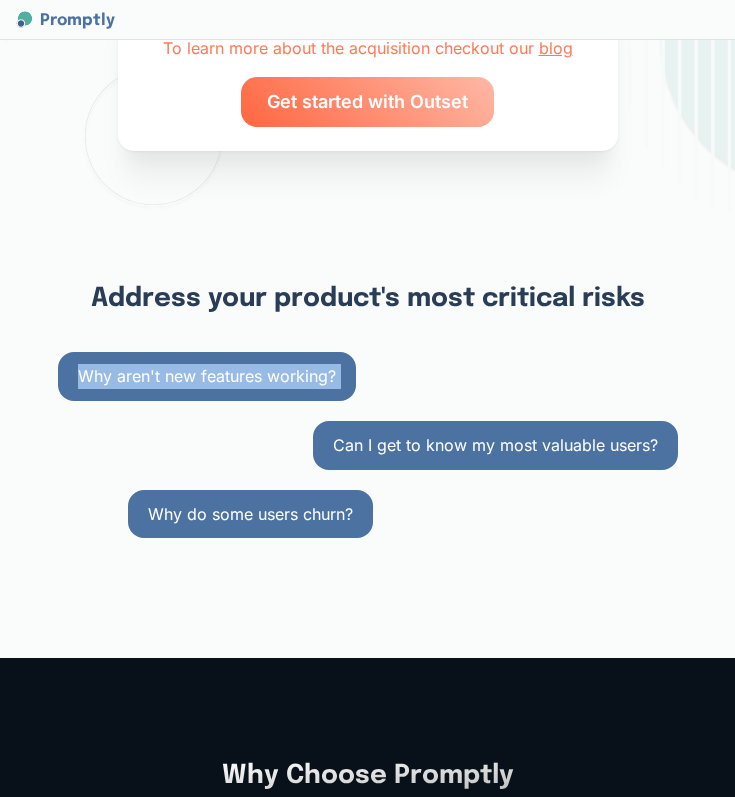 click on "Can I get to know my most valuable users?" at bounding box center (495, 445) 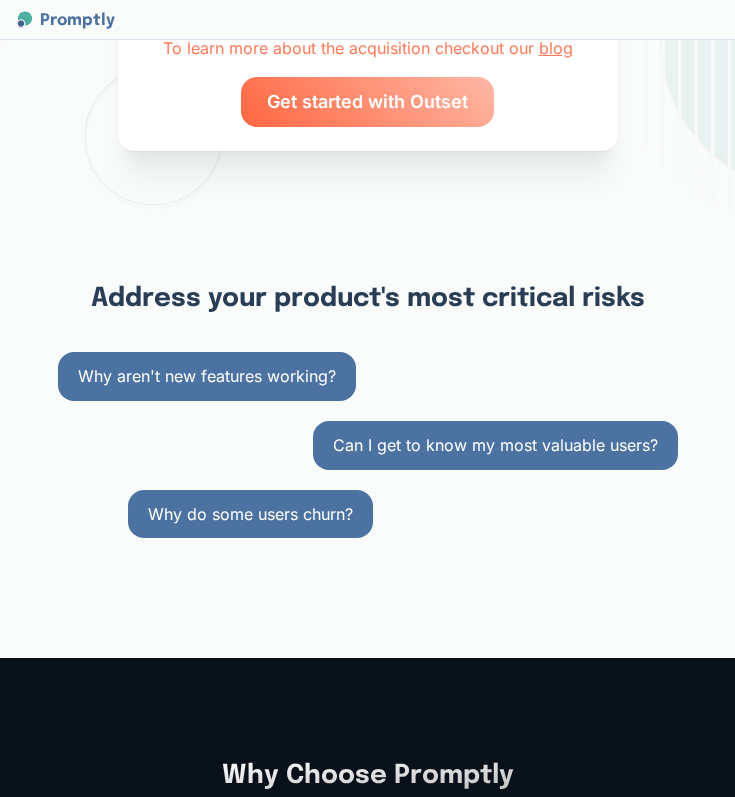 click on "Can I get to know my most valuable users?" at bounding box center [495, 445] 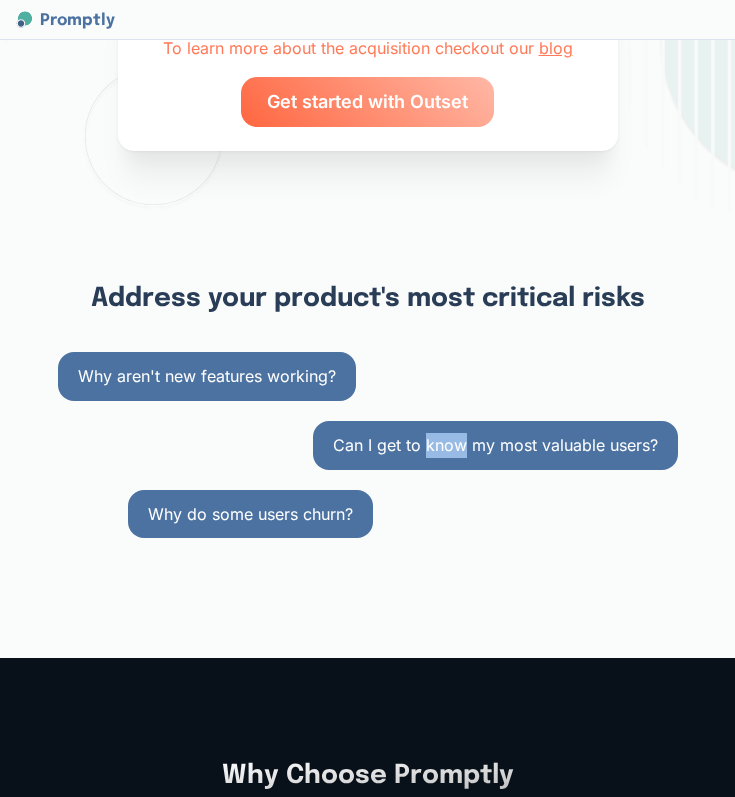 click on "Can I get to know my most valuable users?" at bounding box center (495, 445) 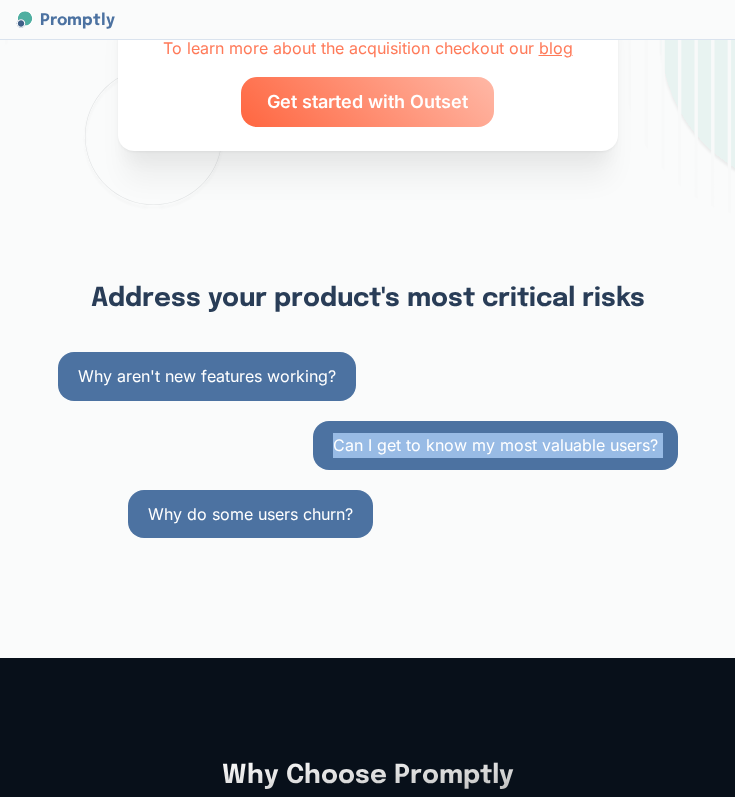 click on "Why do some users churn?" at bounding box center [250, 514] 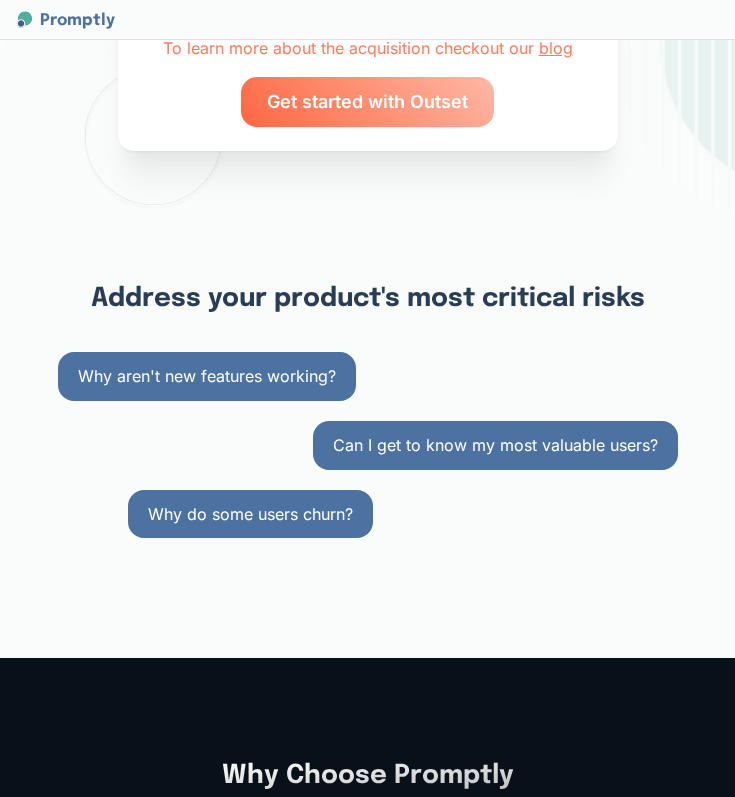 click on "Why do some users churn?" at bounding box center [250, 514] 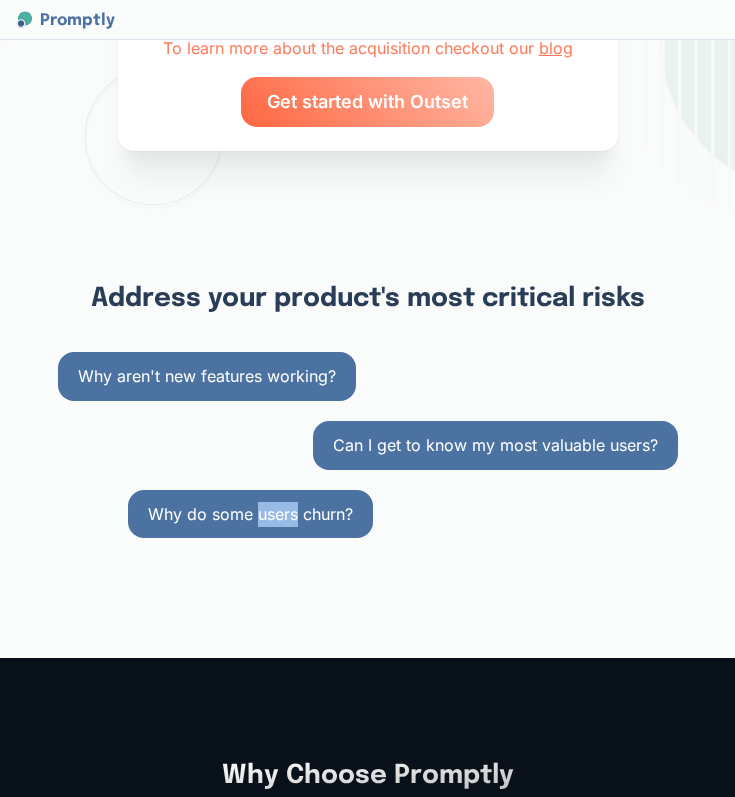 click on "Why do some users churn?" at bounding box center [250, 514] 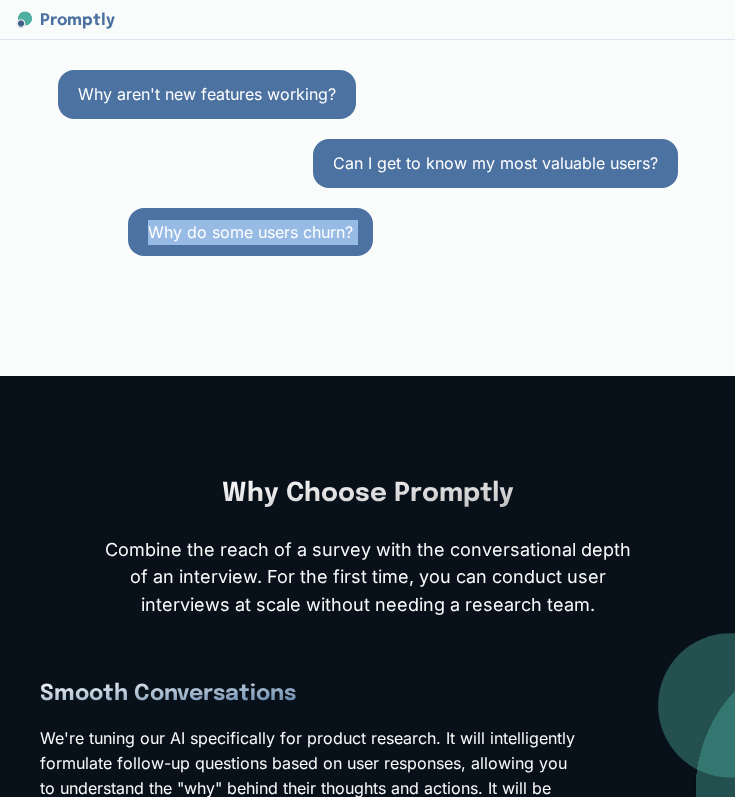 scroll, scrollTop: 727, scrollLeft: 0, axis: vertical 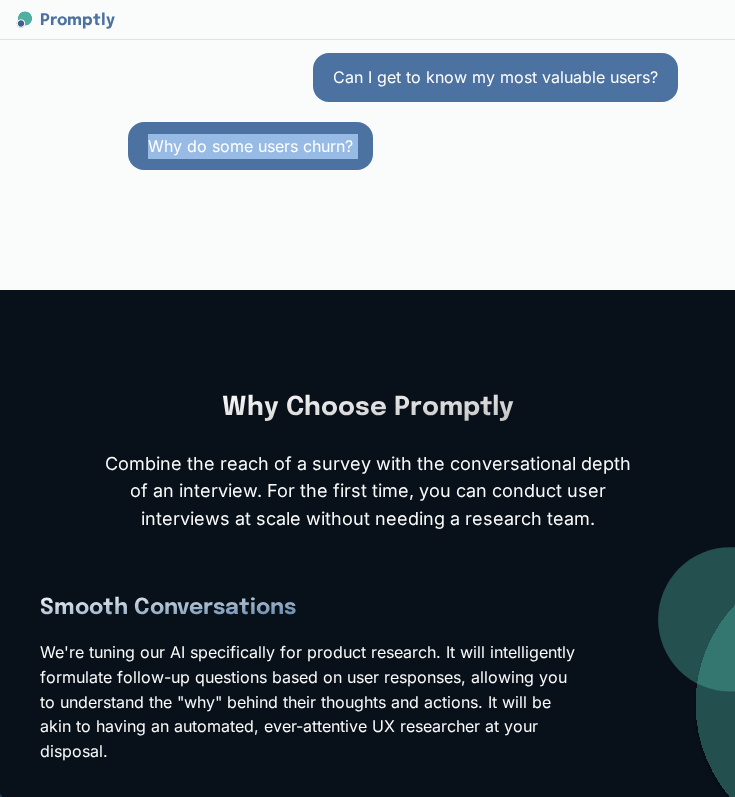 click on "Combine the reach of a survey with the conversational depth of an interview. For the first time, you can conduct user interviews at scale without needing a research team." at bounding box center [368, 492] 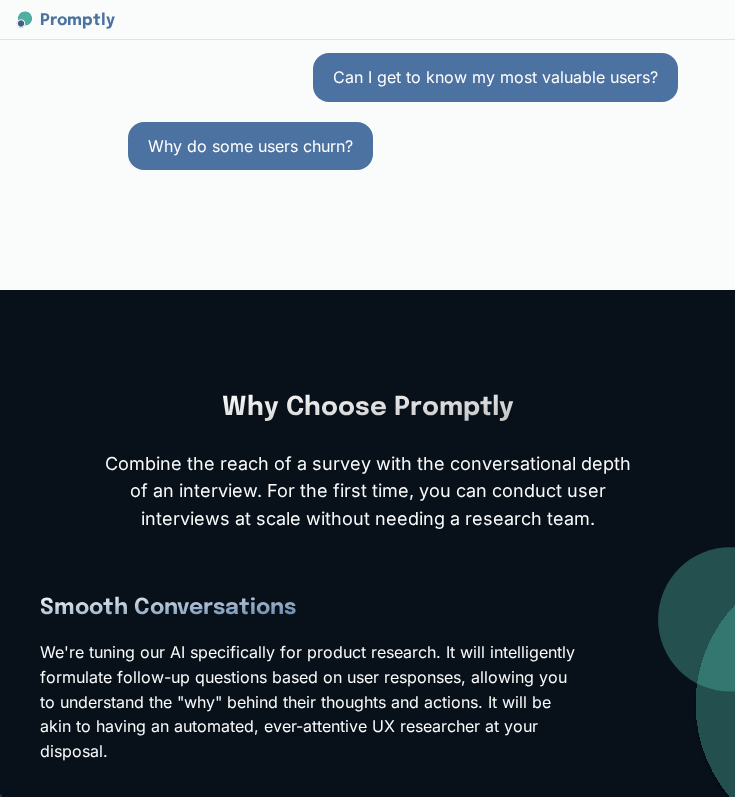 click on "Combine the reach of a survey with the conversational depth of an interview. For the first time, you can conduct user interviews at scale without needing a research team." at bounding box center [368, 492] 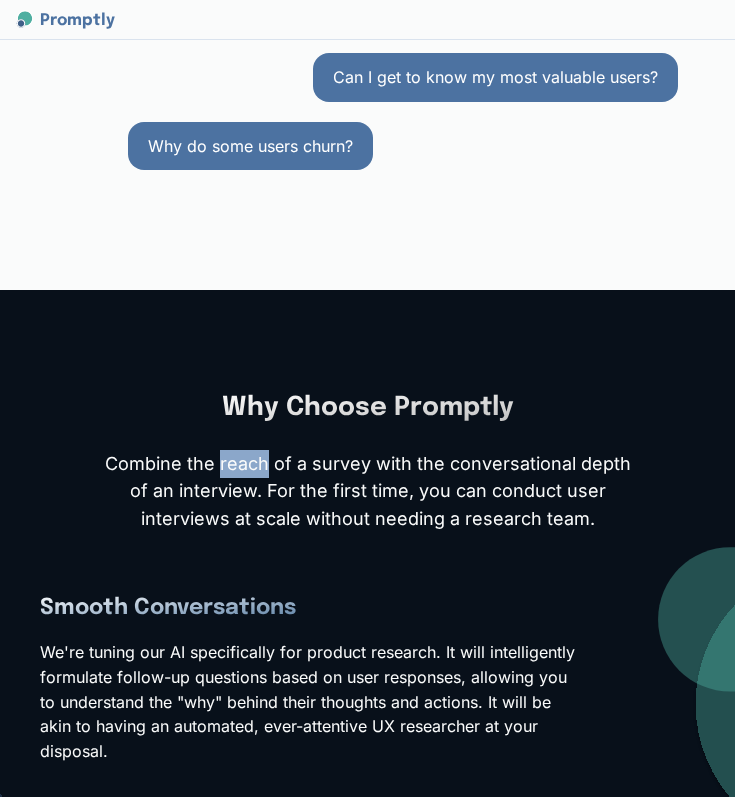 click on "Combine the reach of a survey with the conversational depth of an interview. For the first time, you can conduct user interviews at scale without needing a research team." at bounding box center (368, 492) 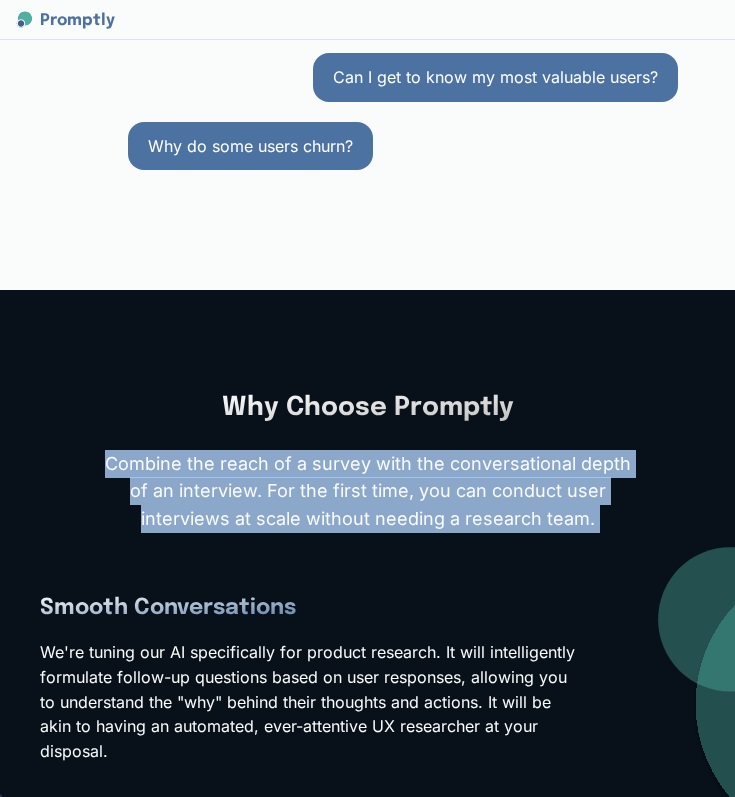 click on "Combine the reach of a survey with the conversational depth of an interview. For the first time, you can conduct user interviews at scale without needing a research team." at bounding box center (368, 492) 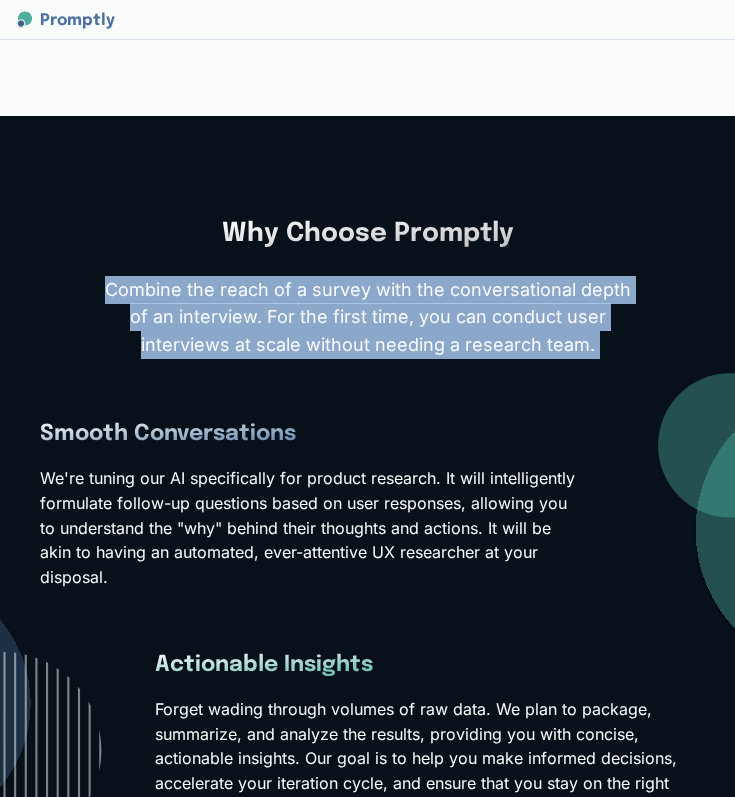 scroll, scrollTop: 929, scrollLeft: 0, axis: vertical 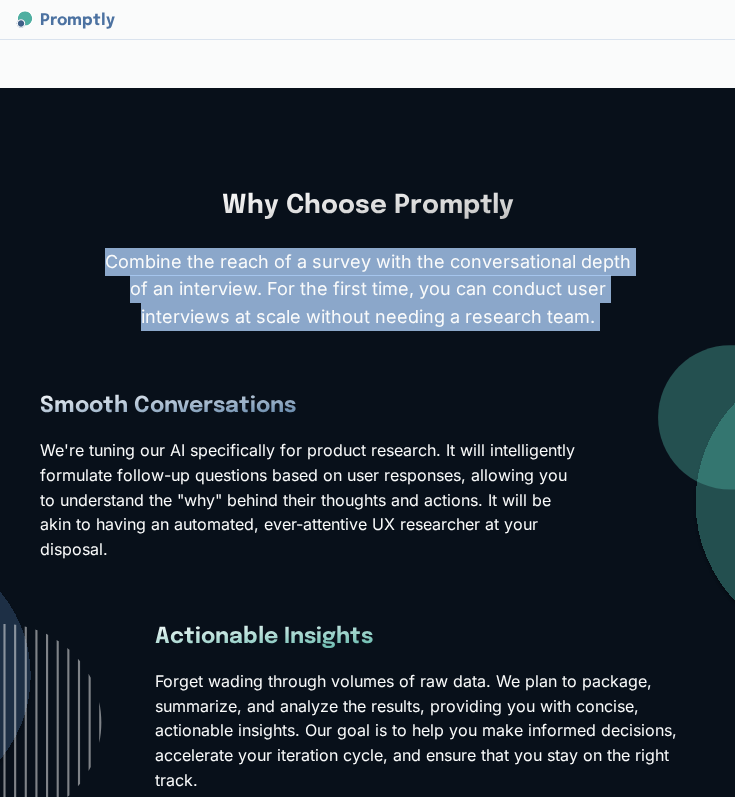 click on "We're tuning our AI specifically for product research. It will intelligently formulate follow-up questions based on user responses, allowing you to understand the "why" behind their thoughts and actions. It will be akin to having an automated, ever-attentive UX researcher at your disposal." at bounding box center (310, 500) 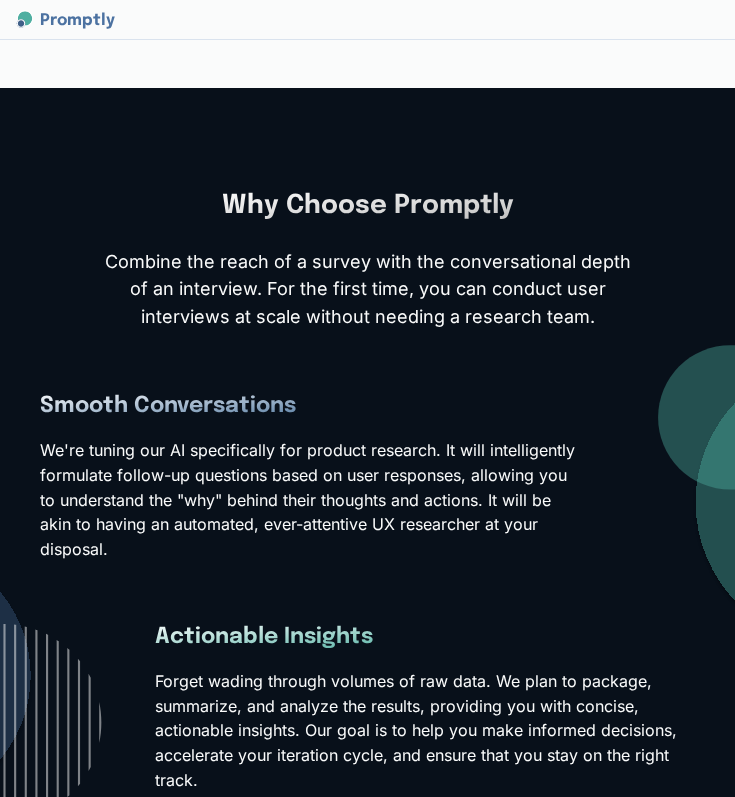 click on "We're tuning our AI specifically for product research. It will intelligently formulate follow-up questions based on user responses, allowing you to understand the "why" behind their thoughts and actions. It will be akin to having an automated, ever-attentive UX researcher at your disposal." at bounding box center (310, 500) 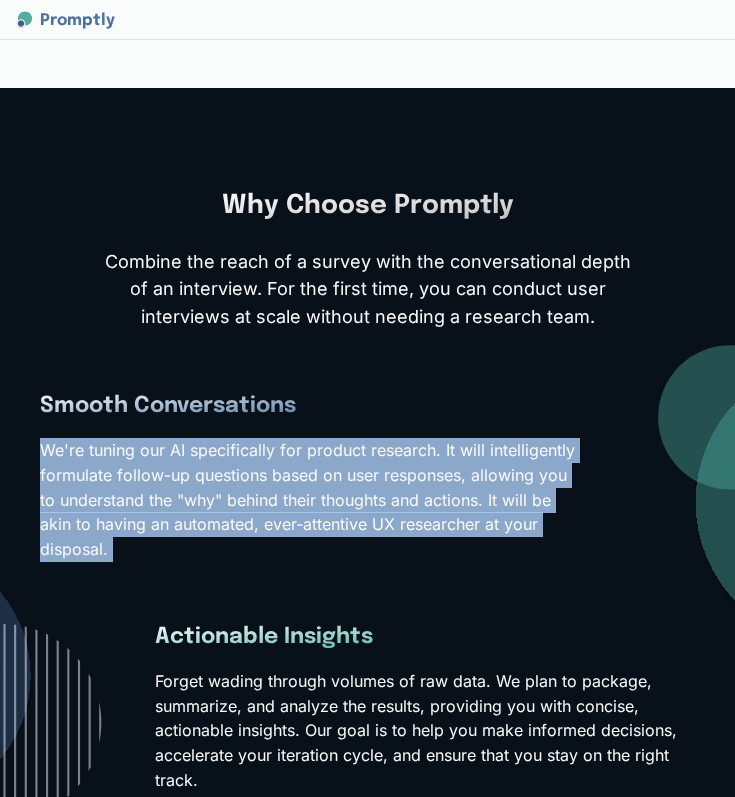 click on "We're tuning our AI specifically for product research. It will intelligently formulate follow-up questions based on user responses, allowing you to understand the "why" behind their thoughts and actions. It will be akin to having an automated, ever-attentive UX researcher at your disposal." at bounding box center (310, 500) 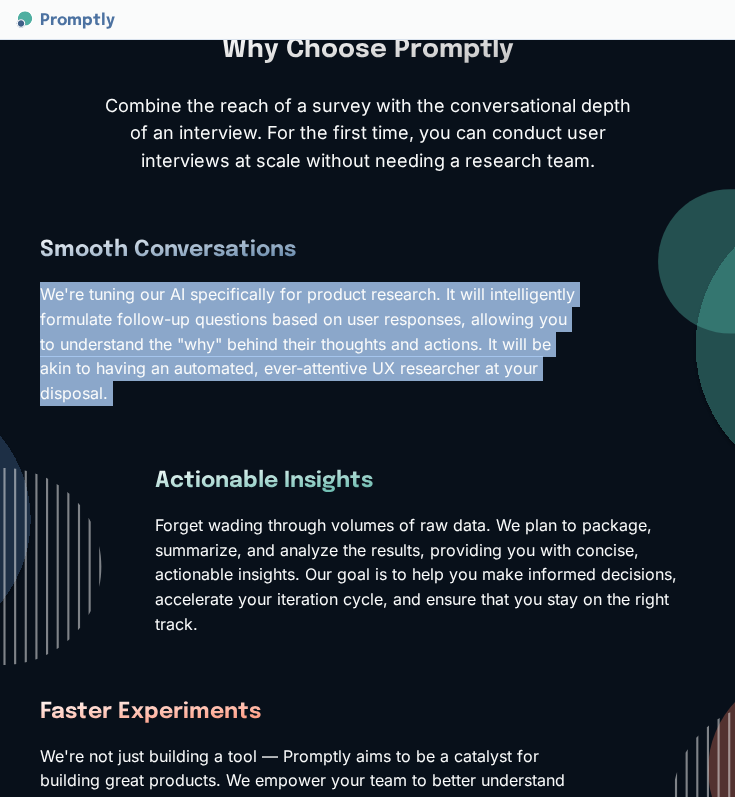 click on "Forget wading through volumes of raw data. We plan to package, summarize, and analyze the results, providing you with concise, actionable insights. Our goal is to help you make informed decisions, accelerate your iteration cycle, and ensure that you stay on the right track." at bounding box center (425, 575) 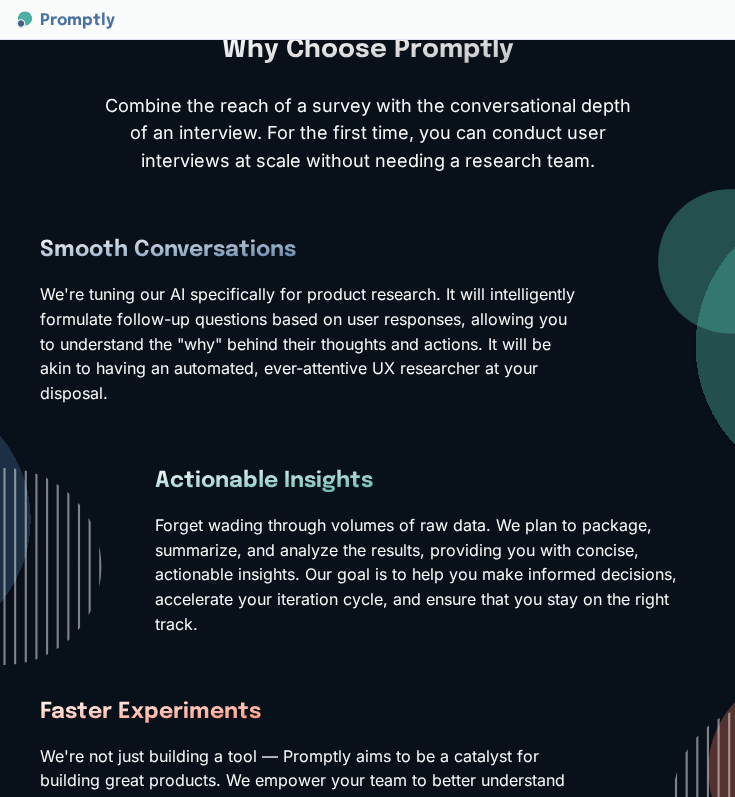 click on "Forget wading through volumes of raw data. We plan to package, summarize, and analyze the results, providing you with concise, actionable insights. Our goal is to help you make informed decisions, accelerate your iteration cycle, and ensure that you stay on the right track." at bounding box center (425, 575) 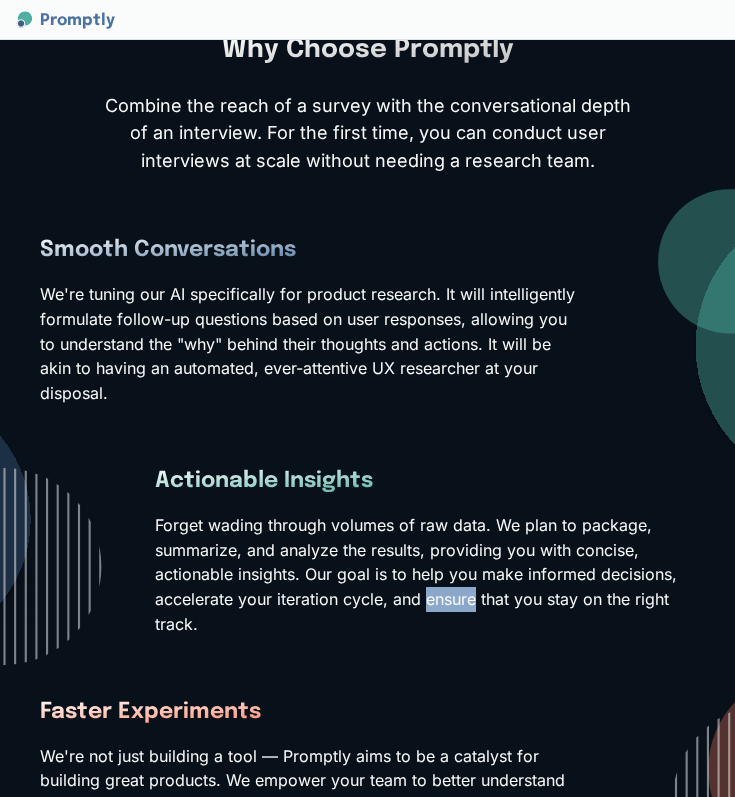 click on "Forget wading through volumes of raw data. We plan to package, summarize, and analyze the results, providing you with concise, actionable insights. Our goal is to help you make informed decisions, accelerate your iteration cycle, and ensure that you stay on the right track." at bounding box center (425, 575) 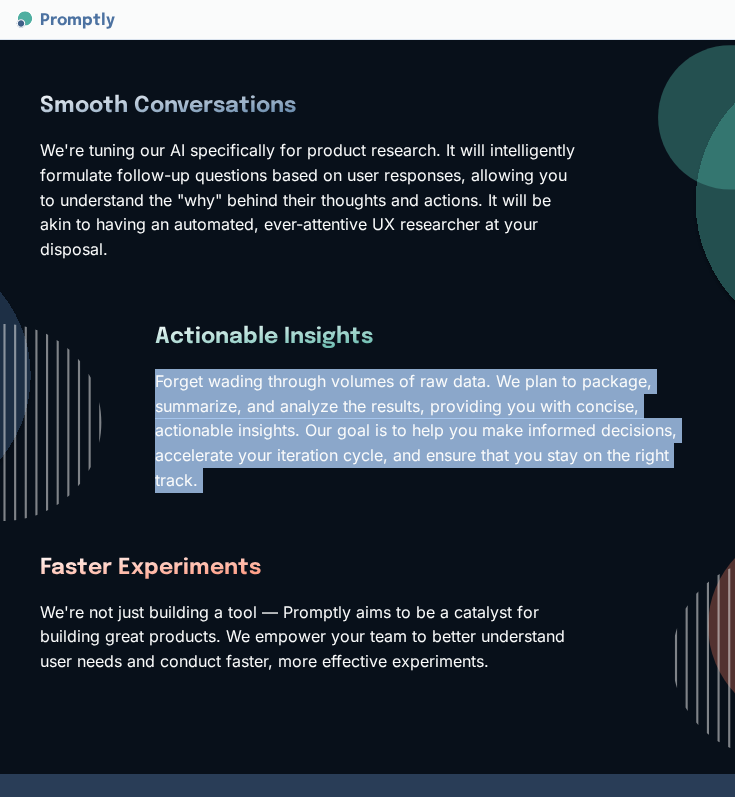 scroll, scrollTop: 1259, scrollLeft: 0, axis: vertical 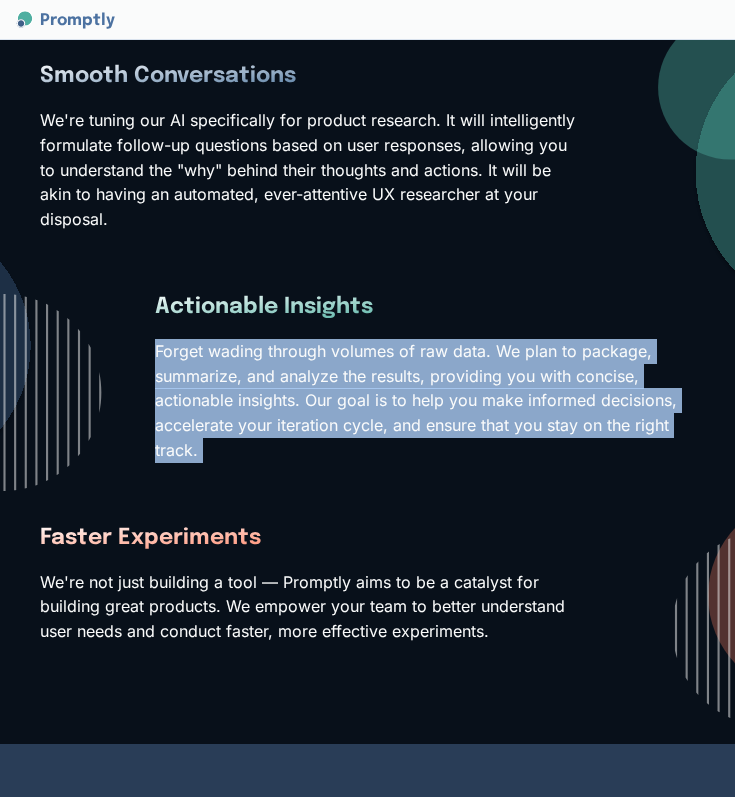 click on "We're not just building a tool — Promptly aims to be a catalyst for building great products. We empower your team to better understand user needs and conduct faster, more effective experiments." at bounding box center (310, 170) 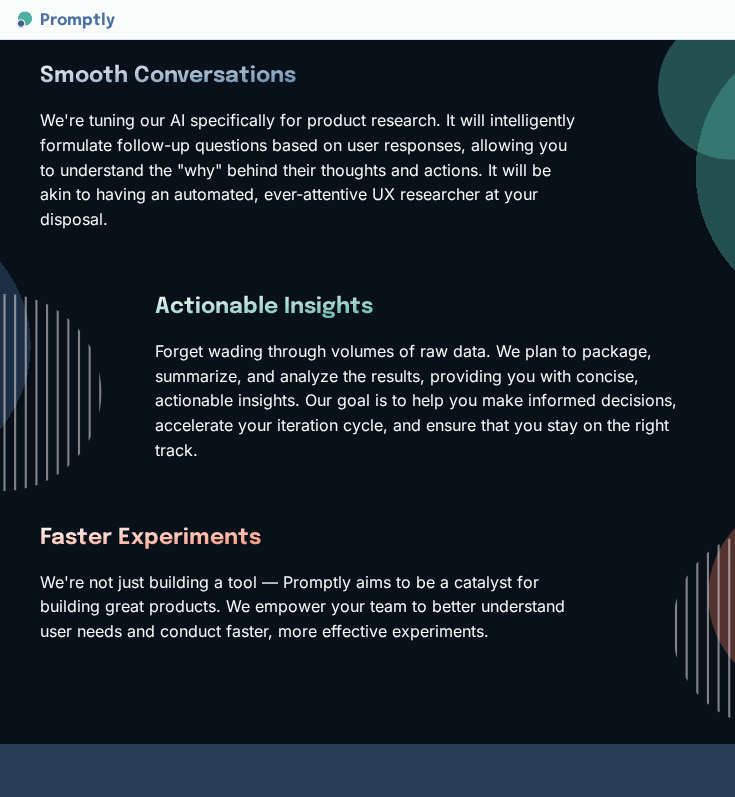 click on "We're not just building a tool — Promptly aims to be a catalyst for building great products. We empower your team to better understand user needs and conduct faster, more effective experiments." at bounding box center (310, 170) 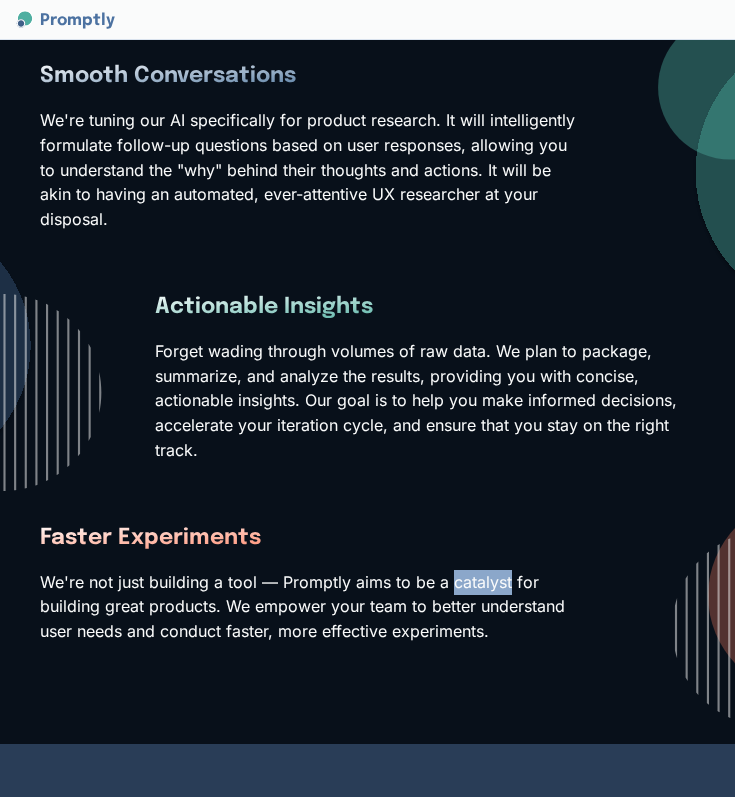 click on "We're not just building a tool — Promptly aims to be a catalyst for building great products. We empower your team to better understand user needs and conduct faster, more effective experiments." at bounding box center [310, 170] 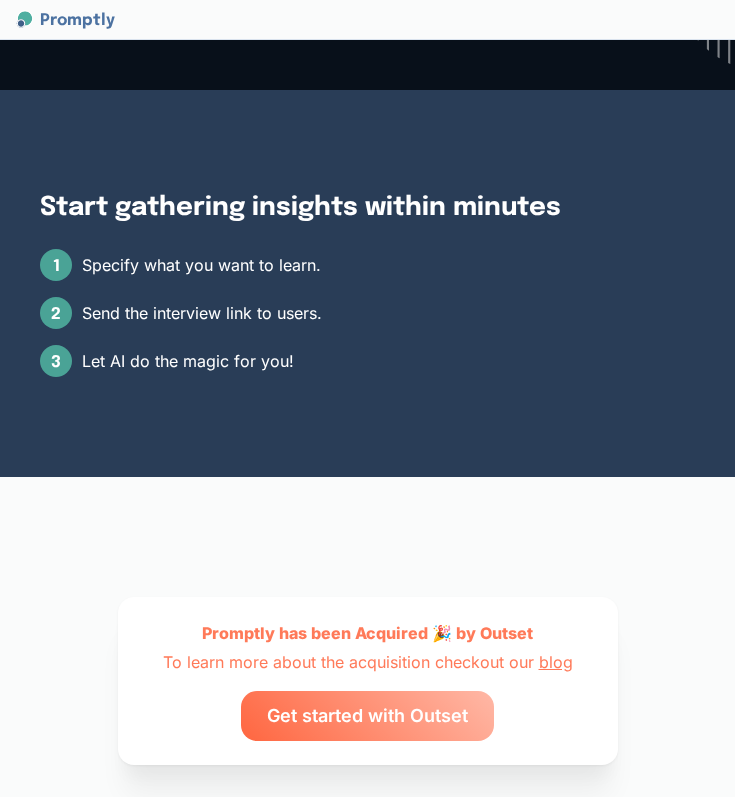 scroll, scrollTop: 1898, scrollLeft: 0, axis: vertical 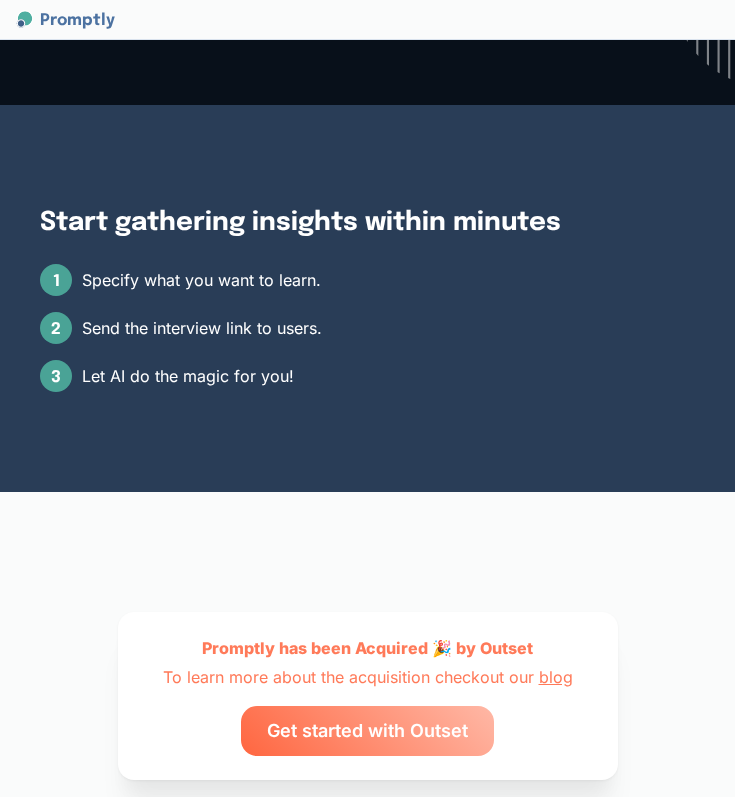 click on "Specify what you want to learn." at bounding box center [201, 280] 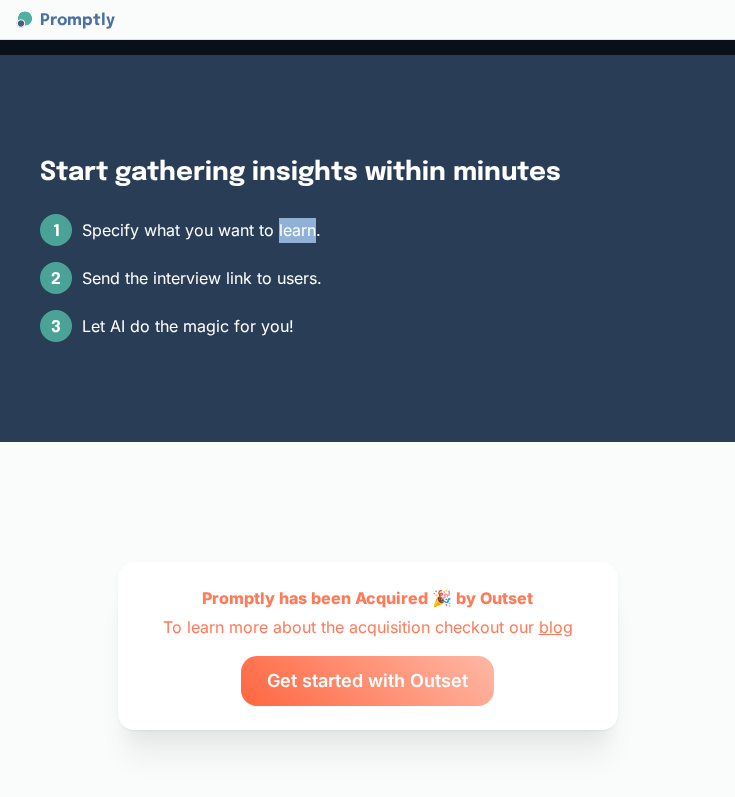scroll, scrollTop: 1949, scrollLeft: 0, axis: vertical 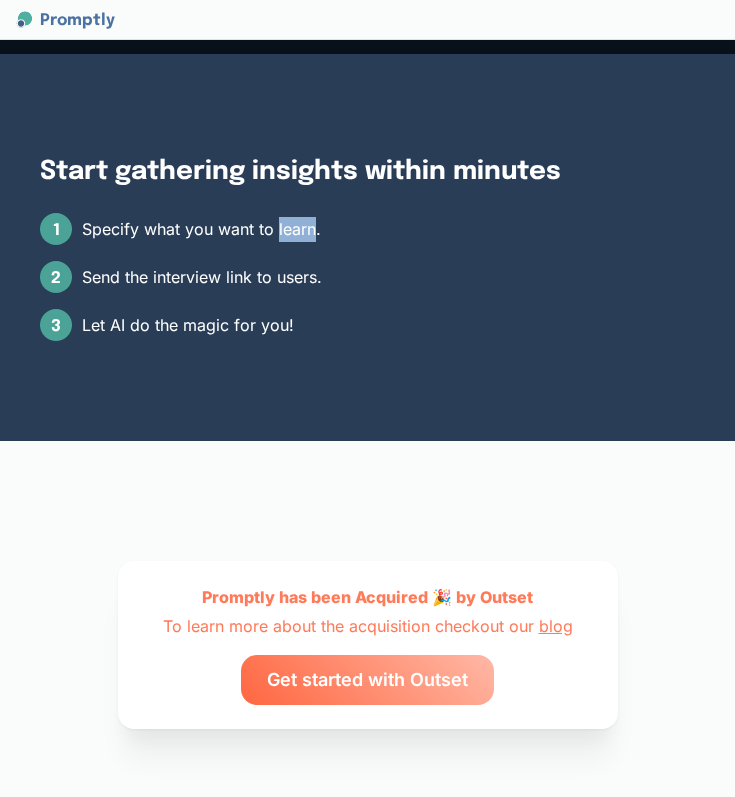 click on "Send the interview link to users." at bounding box center [201, 229] 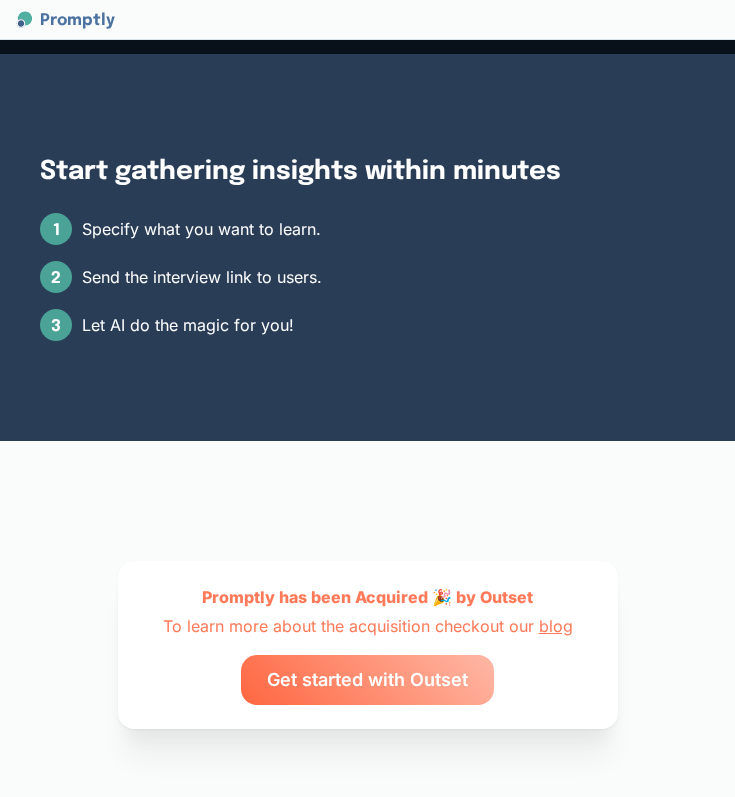 click on "Send the interview link to users." at bounding box center (201, 229) 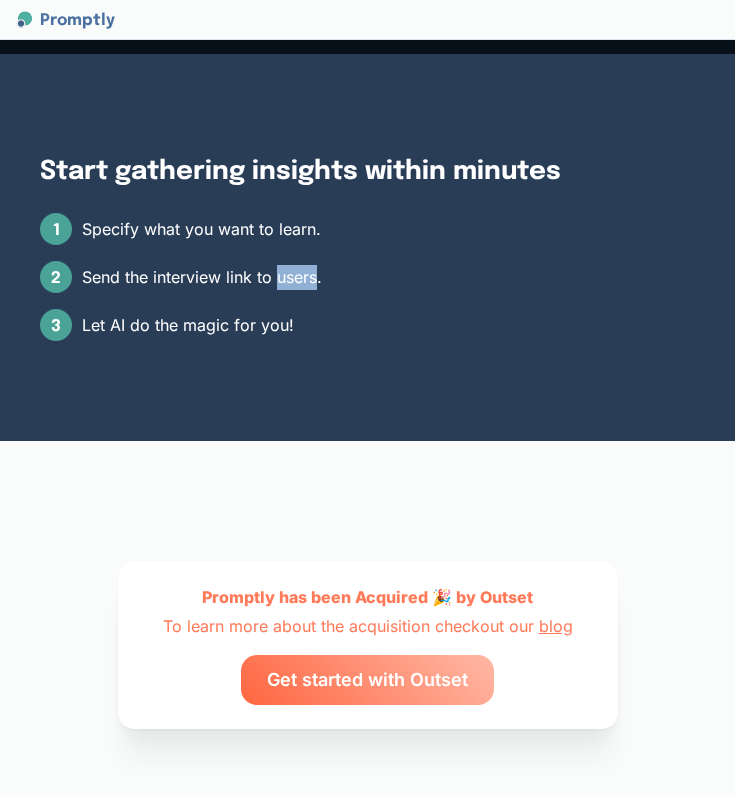 click on "Send the interview link to users." at bounding box center (201, 229) 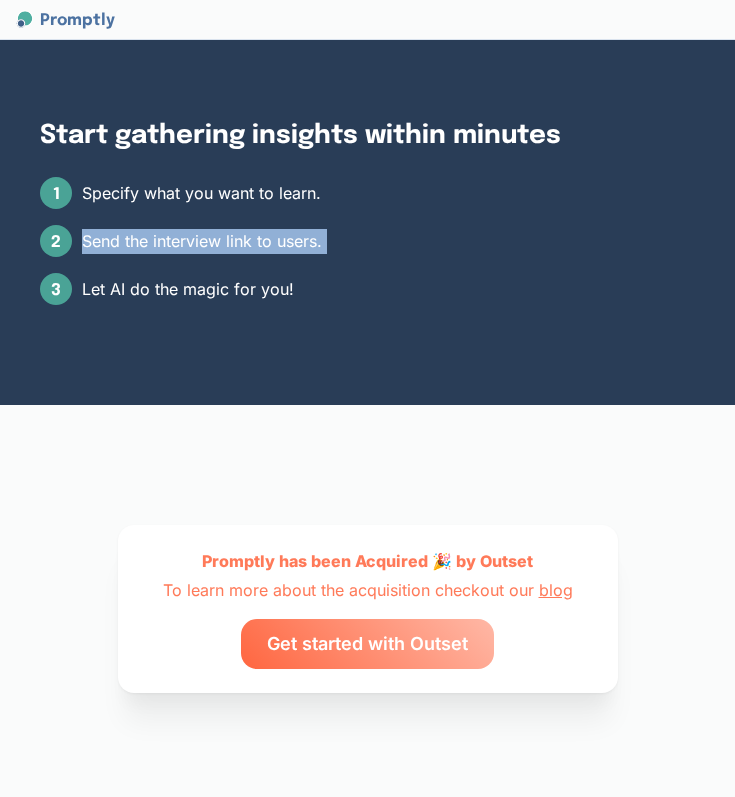 scroll, scrollTop: 1988, scrollLeft: 0, axis: vertical 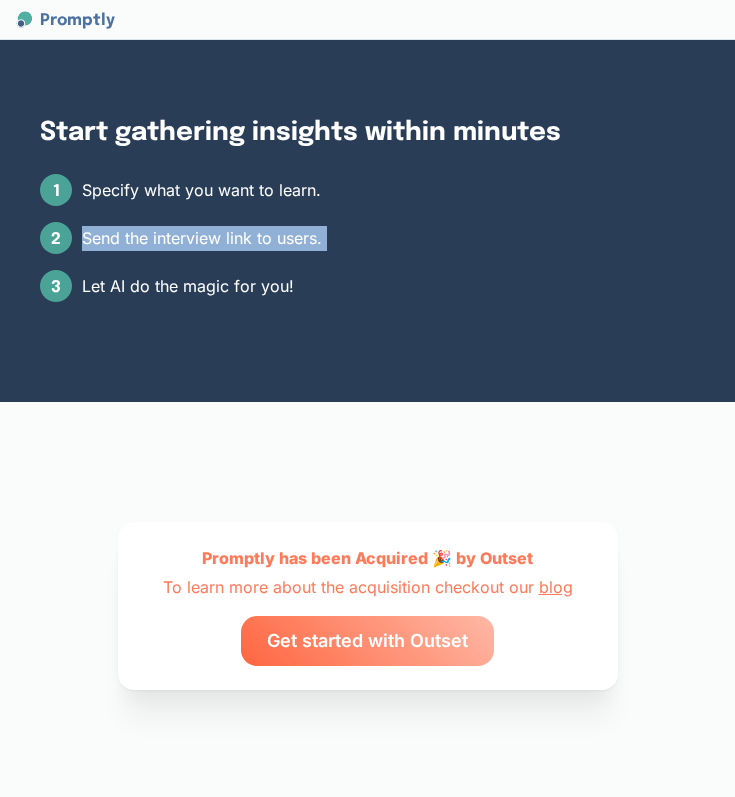 click on "Let AI do the magic for you!" at bounding box center (201, 190) 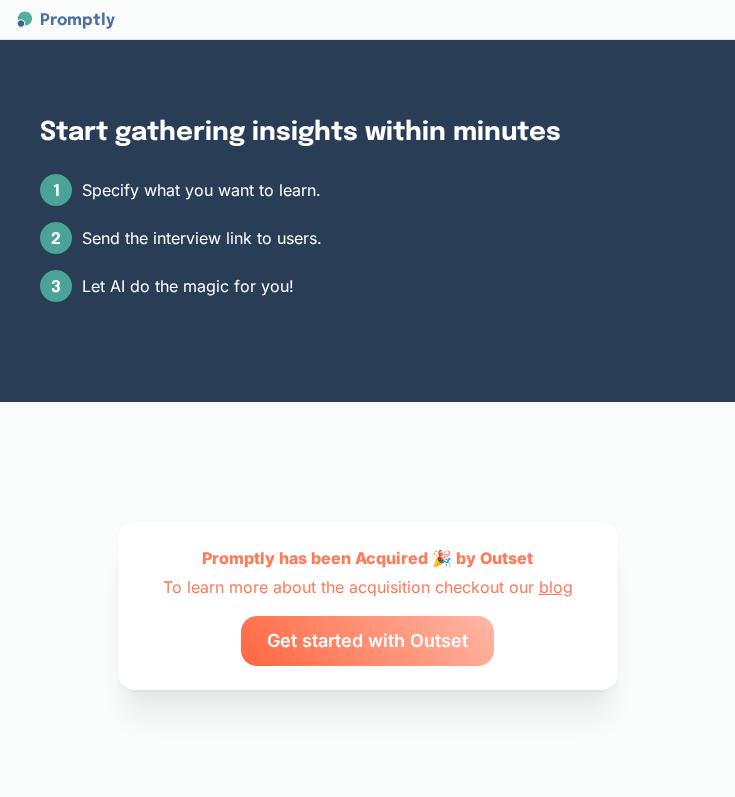 click on "Let AI do the magic for you!" at bounding box center [201, 190] 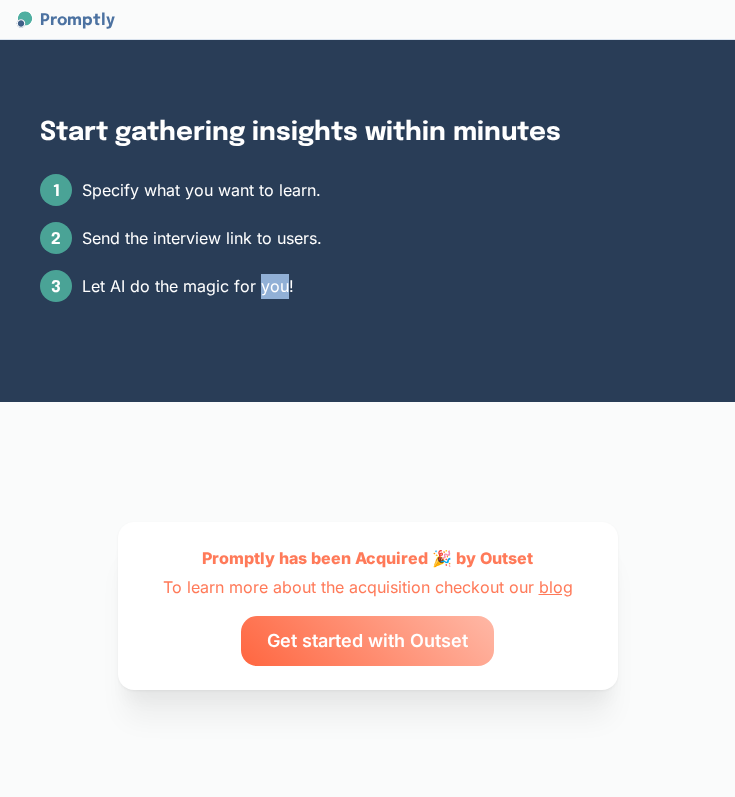 click on "Let AI do the magic for you!" at bounding box center (201, 190) 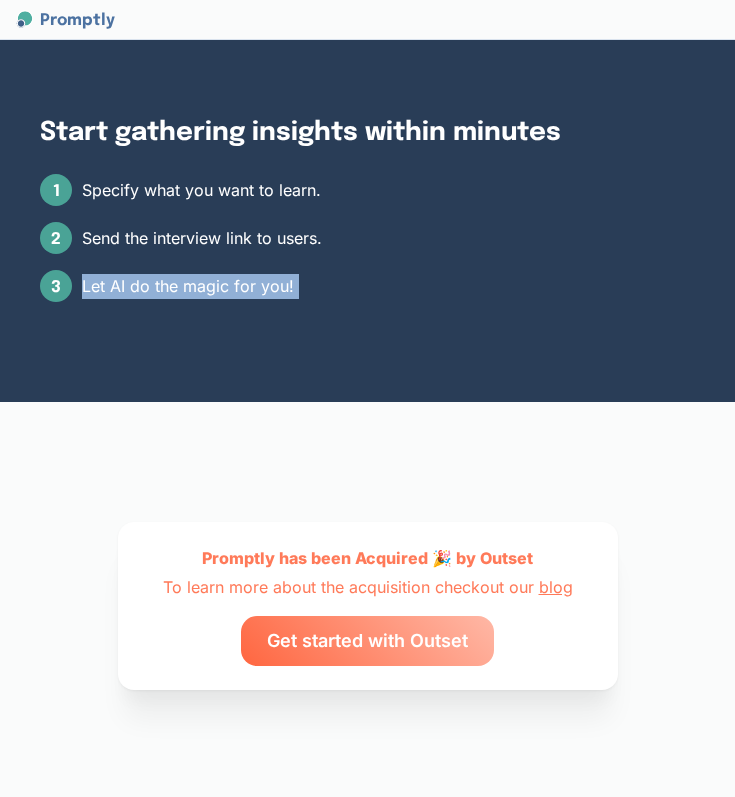 click on "Send the interview link to users." at bounding box center [201, 190] 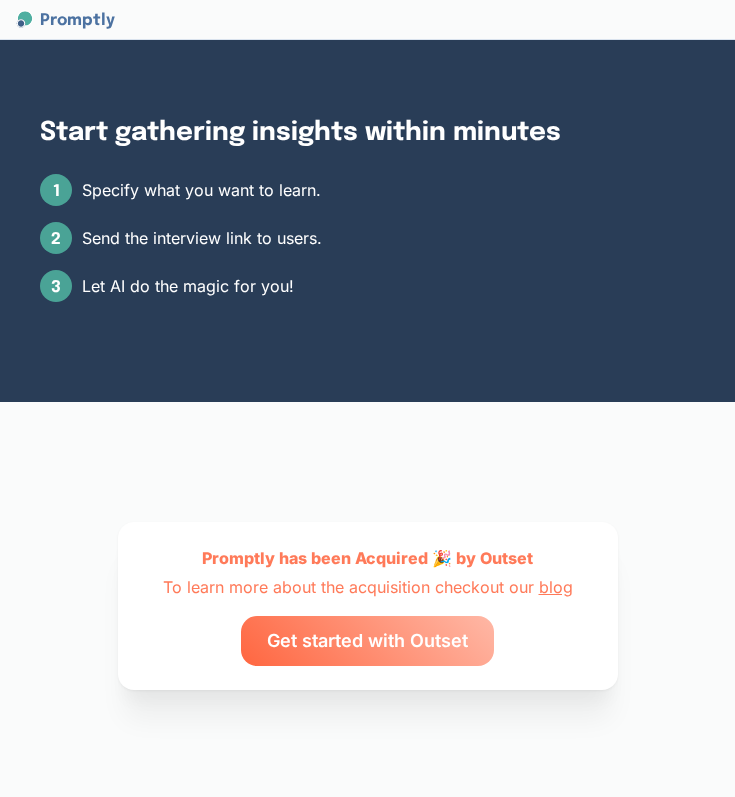 click on "Send the interview link to users." at bounding box center [201, 190] 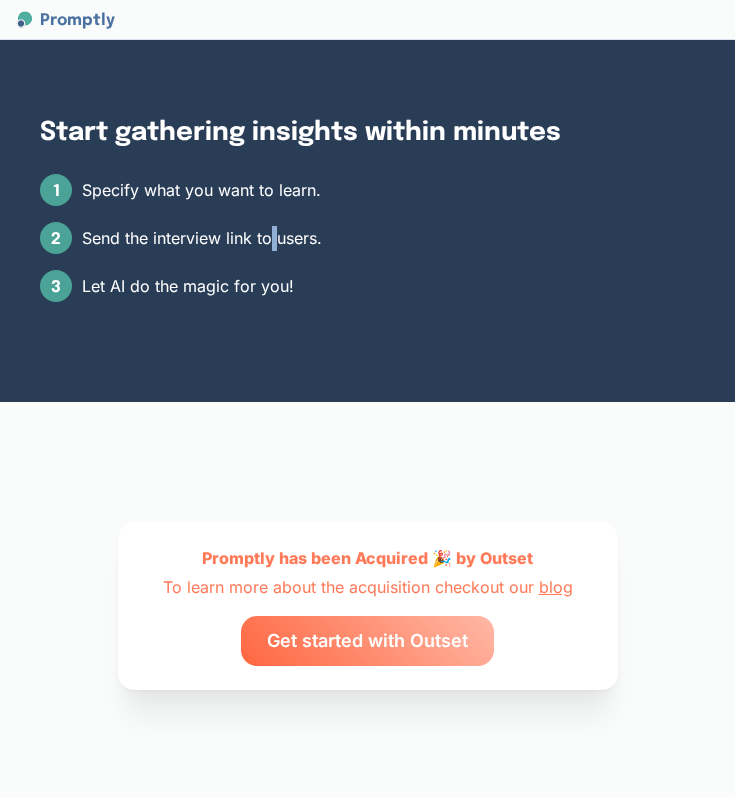 click on "Send the interview link to users." at bounding box center [201, 190] 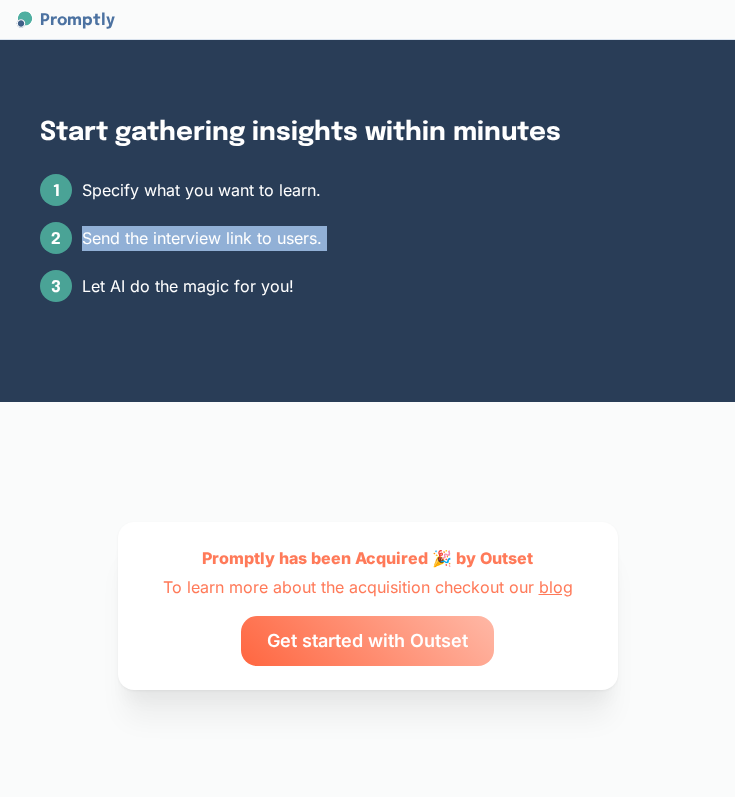 click on "Specify what you want to learn." at bounding box center (201, 190) 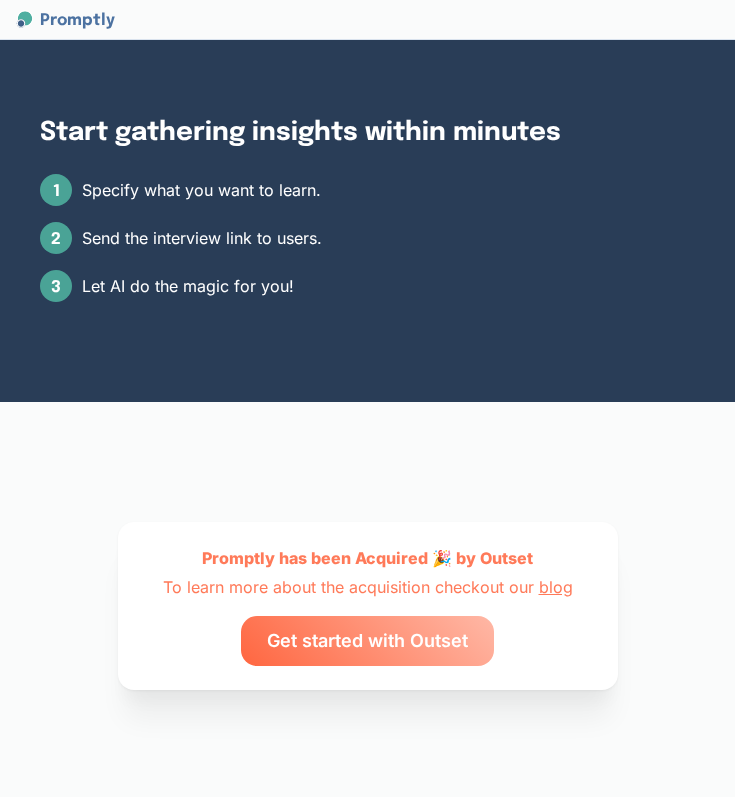 click on "Specify what you want to learn." at bounding box center (201, 190) 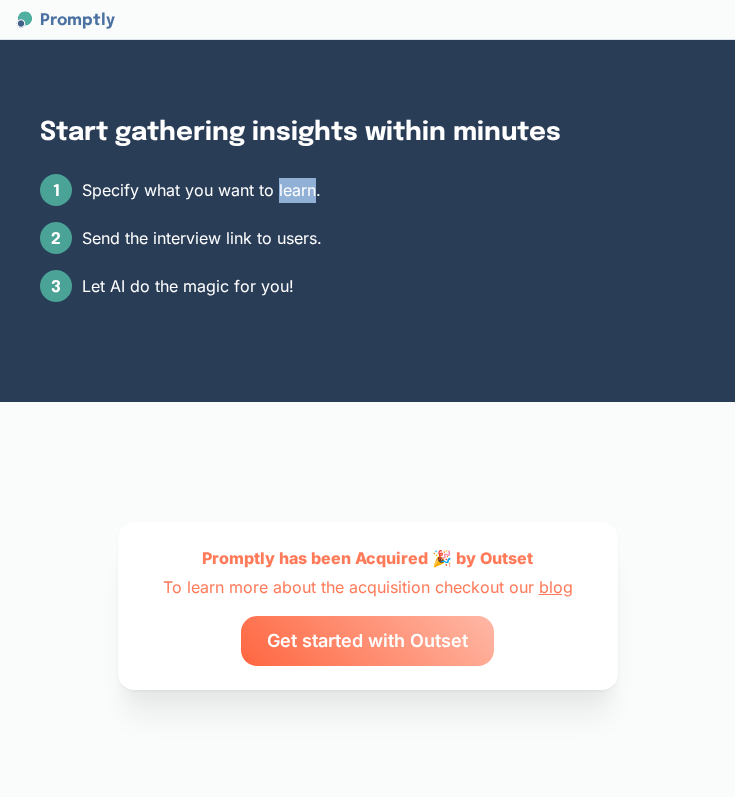 click on "Specify what you want to learn." at bounding box center [201, 190] 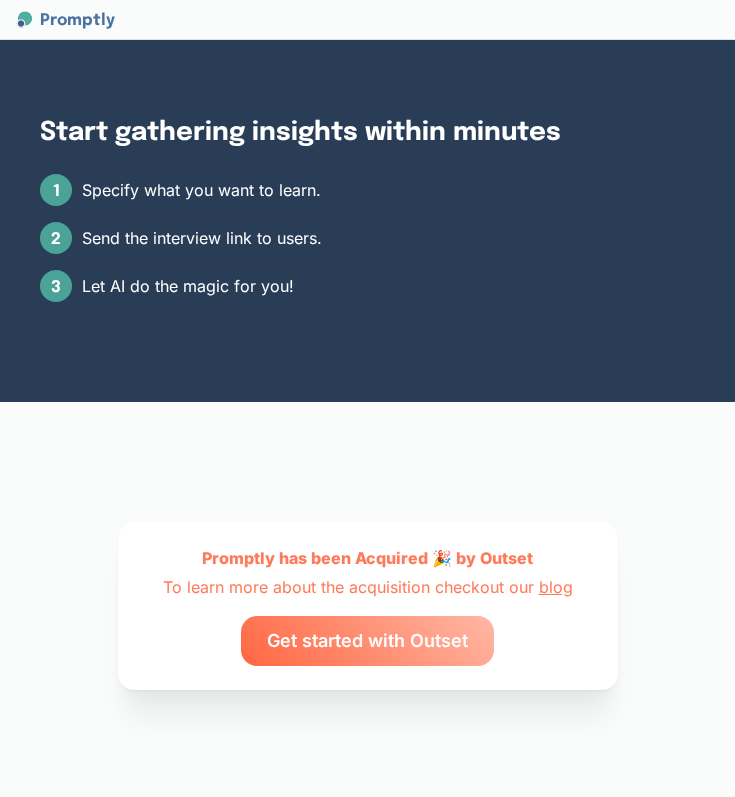 click on "Specify what you want to learn." at bounding box center (201, 190) 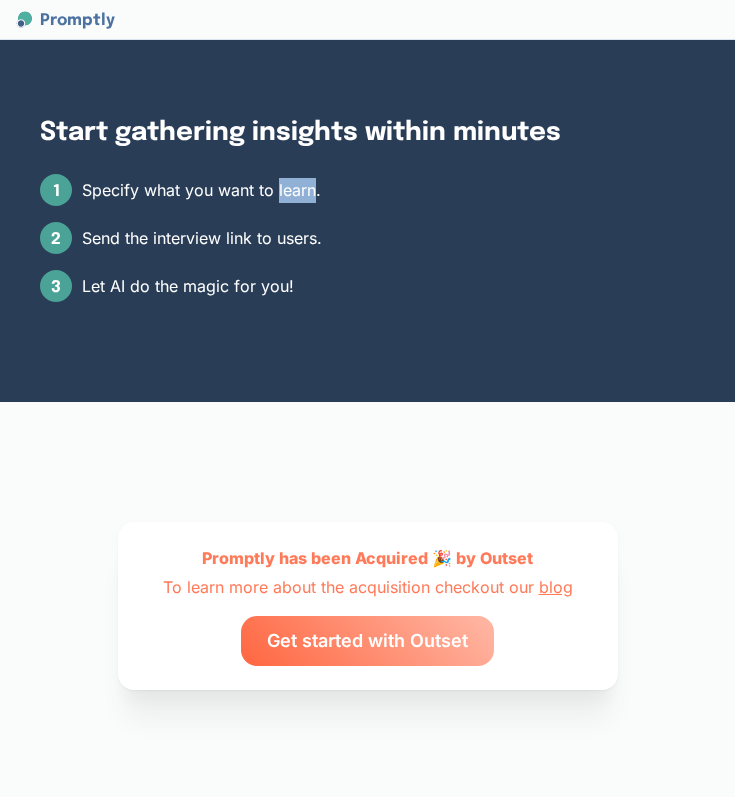 click on "Specify what you want to learn." at bounding box center [201, 190] 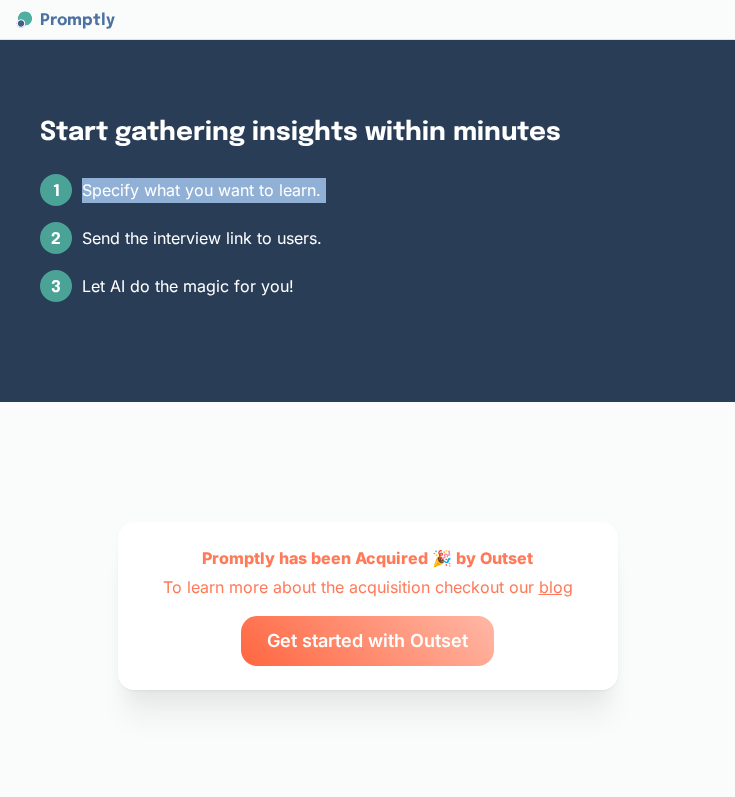 click on "2 Send the interview link to users." at bounding box center [367, 238] 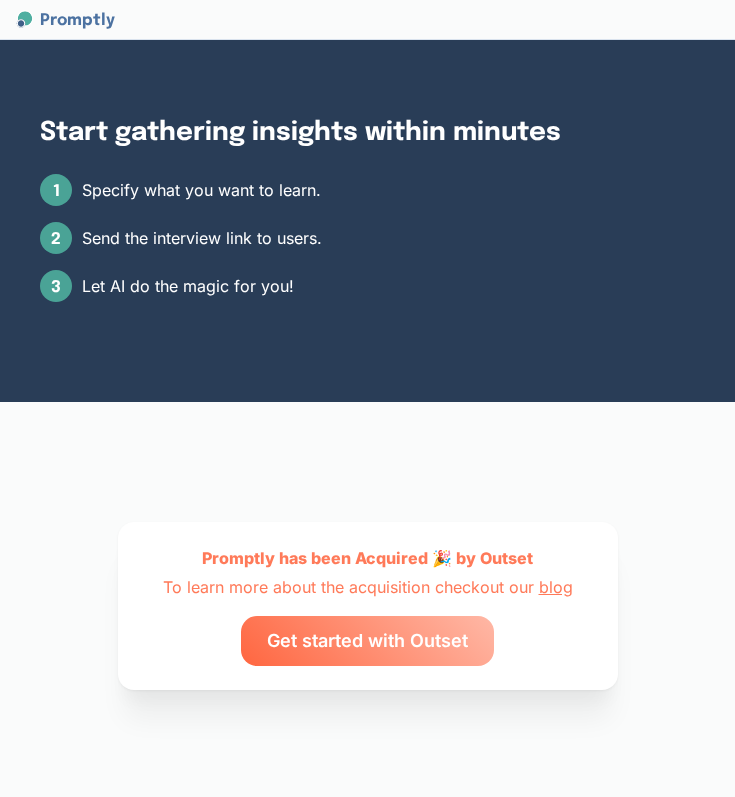 click on "2 Send the interview link to users." at bounding box center [367, 238] 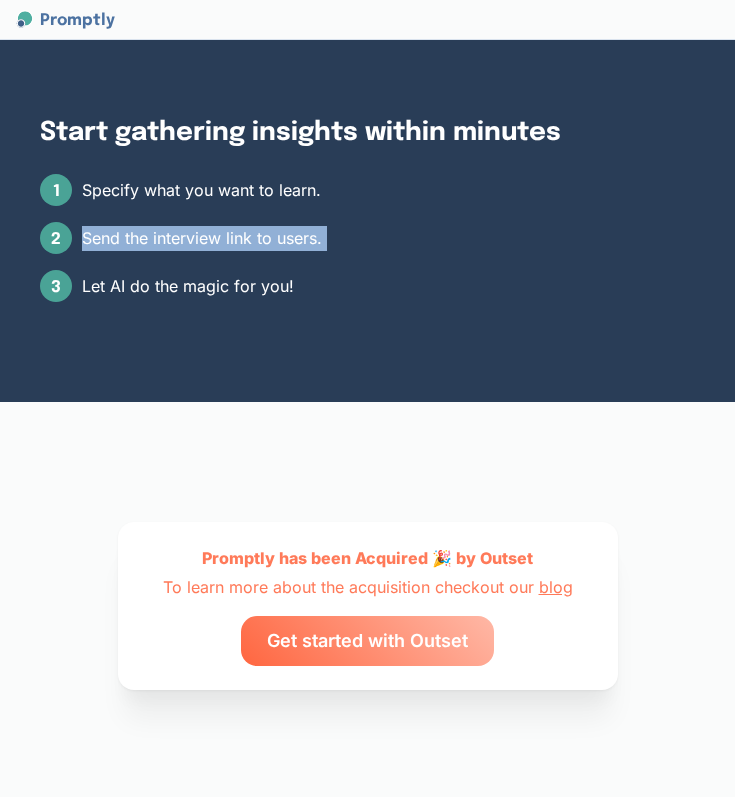 click on "1 Specify what you want to learn. 2 Send the interview link to users. 3 Let AI do the magic for you!" at bounding box center (367, 238) 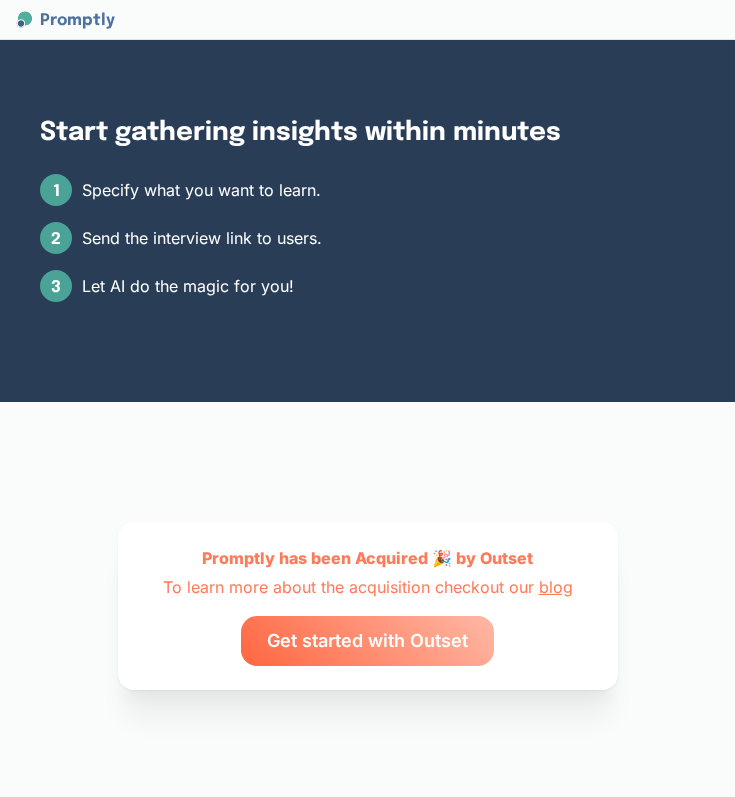 click on "1 Specify what you want to learn. 2 Send the interview link to users. 3 Let AI do the magic for you!" at bounding box center (367, 238) 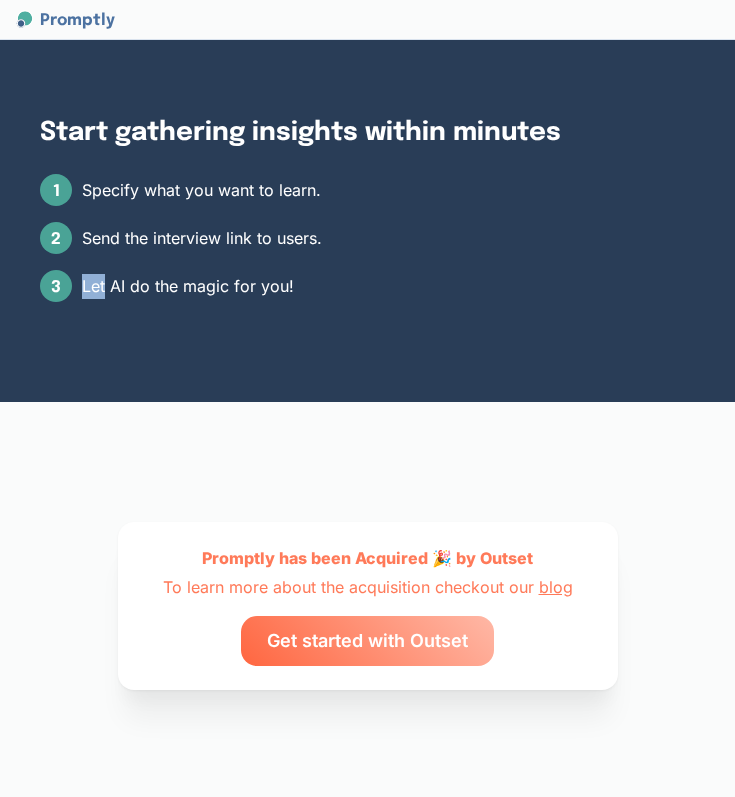 click on "1 Specify what you want to learn. 2 Send the interview link to users. 3 Let AI do the magic for you!" at bounding box center [367, 238] 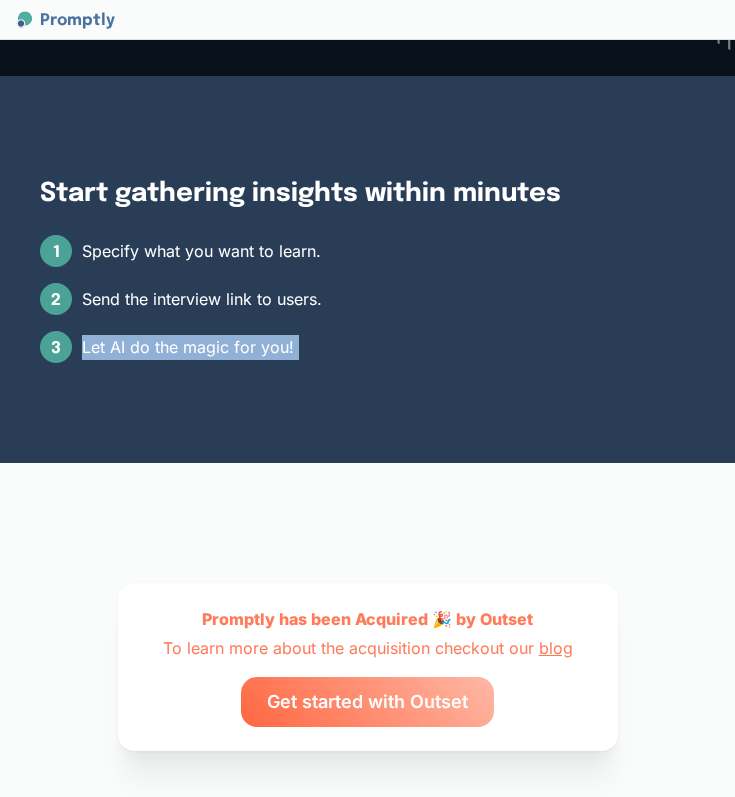 scroll, scrollTop: 1888, scrollLeft: 0, axis: vertical 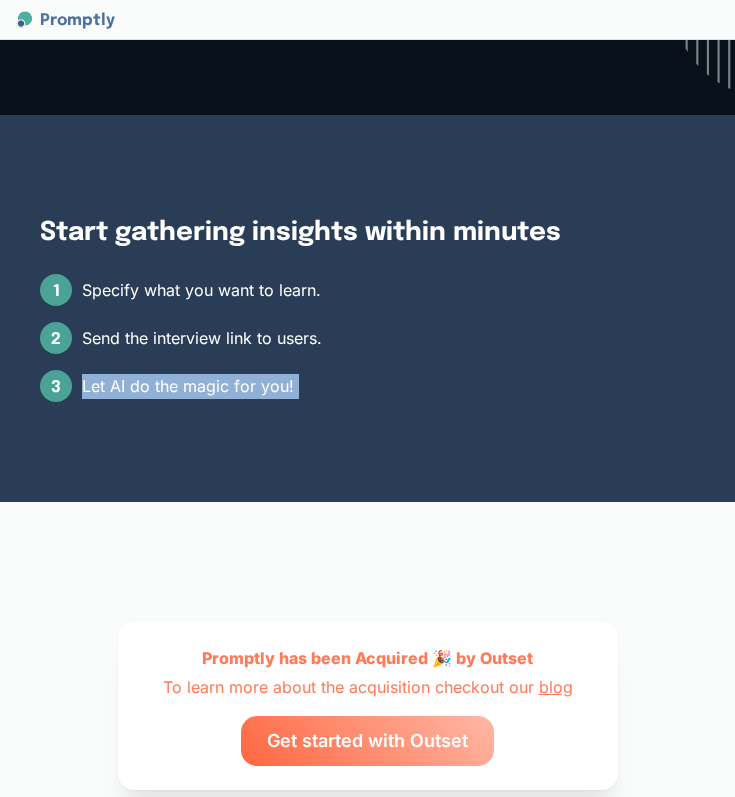 click on "Start gathering insights within minutes" at bounding box center (367, 232) 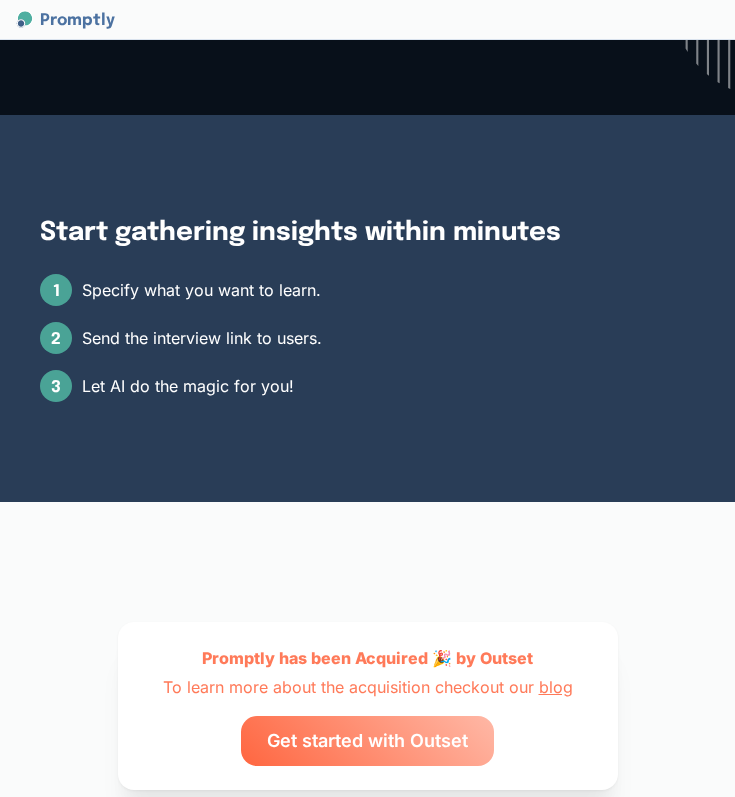 click on "Start gathering insights within minutes" at bounding box center (367, 232) 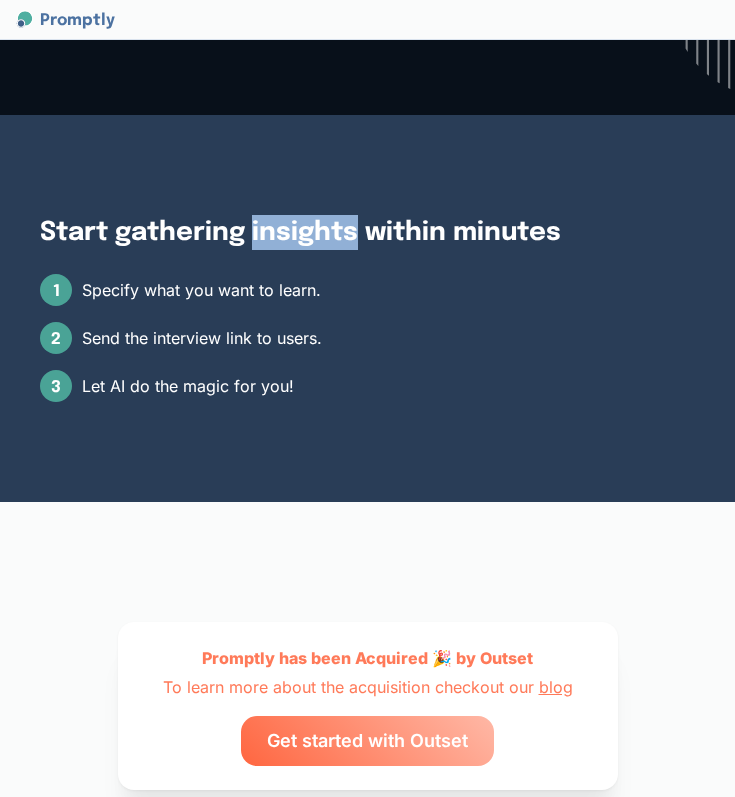click on "Start gathering insights within minutes" at bounding box center [367, 232] 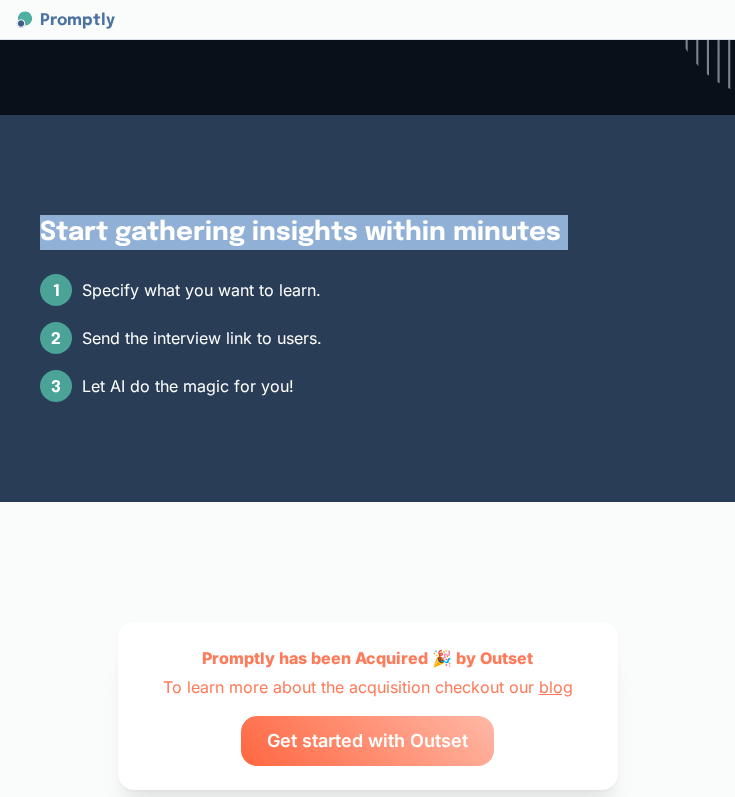 click on "3 Let AI do the magic for you!" at bounding box center [367, 386] 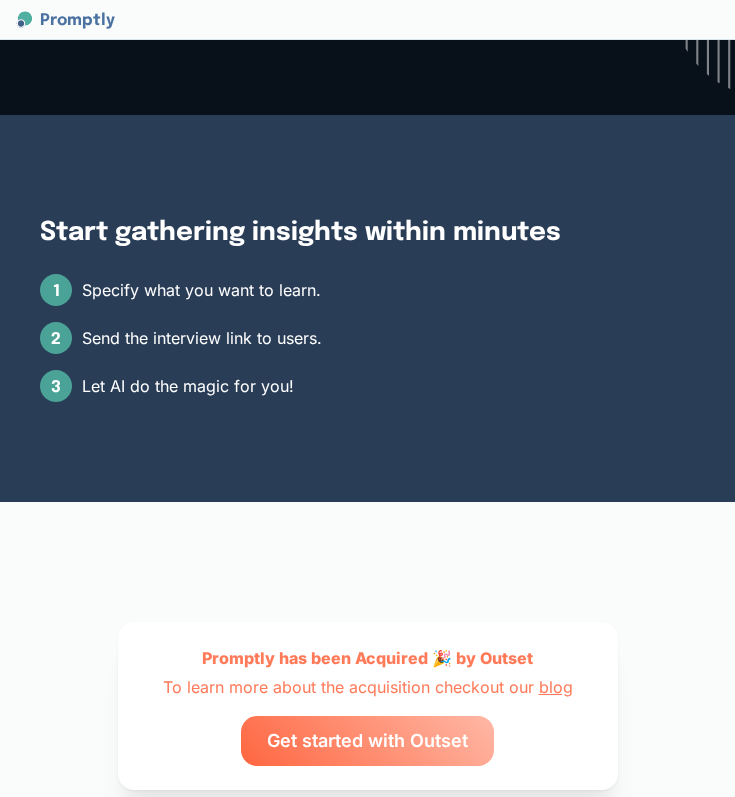 click on "3 Let AI do the magic for you!" at bounding box center [367, 386] 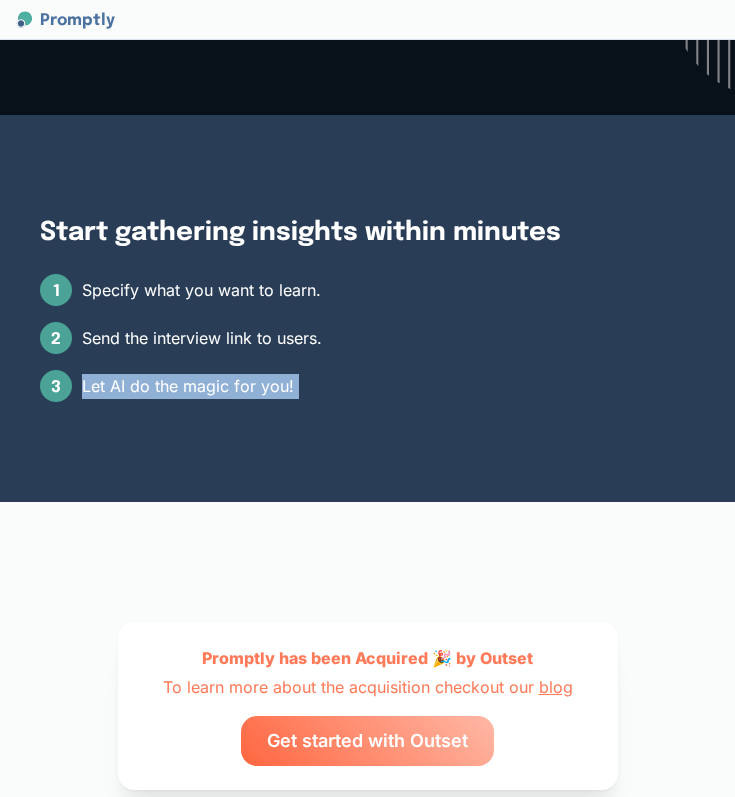 click on "3 Let AI do the magic for you!" at bounding box center (367, 386) 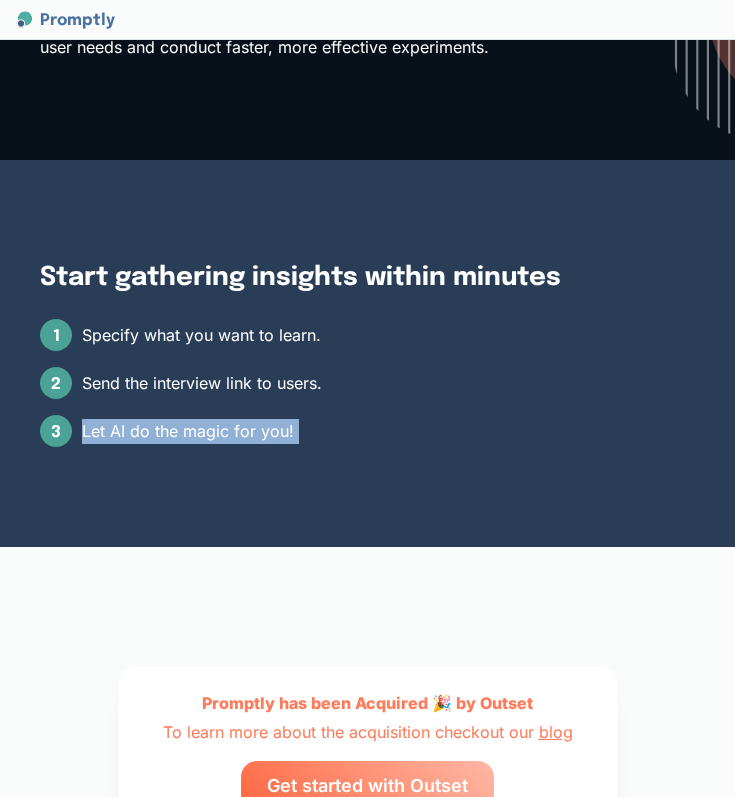 scroll, scrollTop: 1834, scrollLeft: 0, axis: vertical 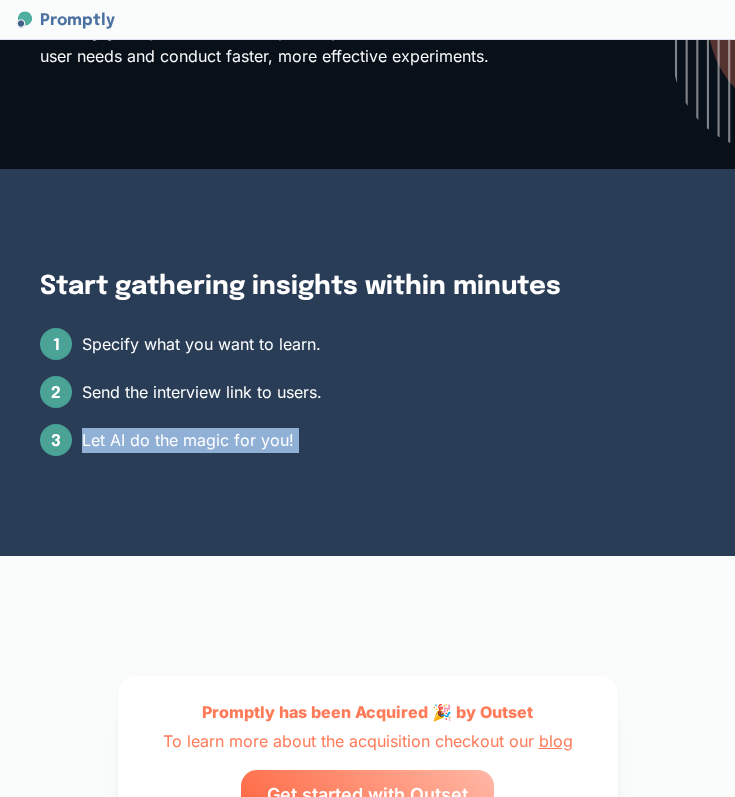 click on "Specify what you want to learn." at bounding box center [201, 344] 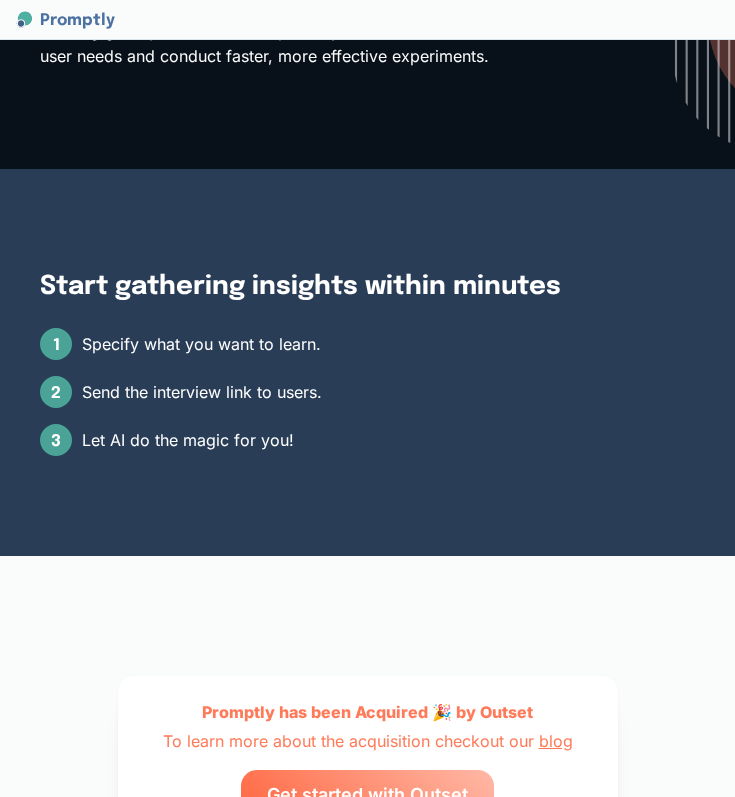 click on "Specify what you want to learn." at bounding box center [201, 344] 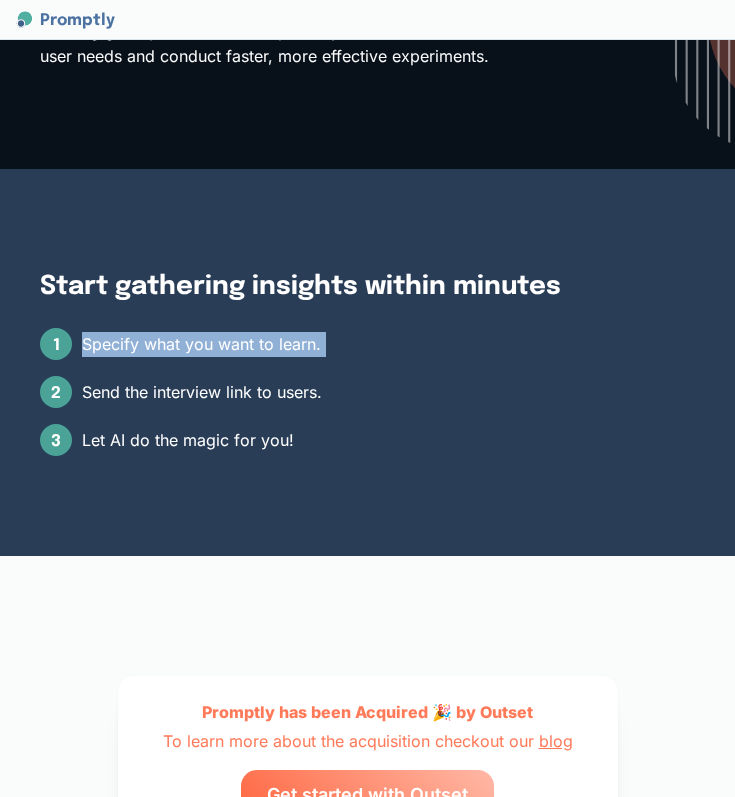click on "3 Let AI do the magic for you!" at bounding box center (367, 440) 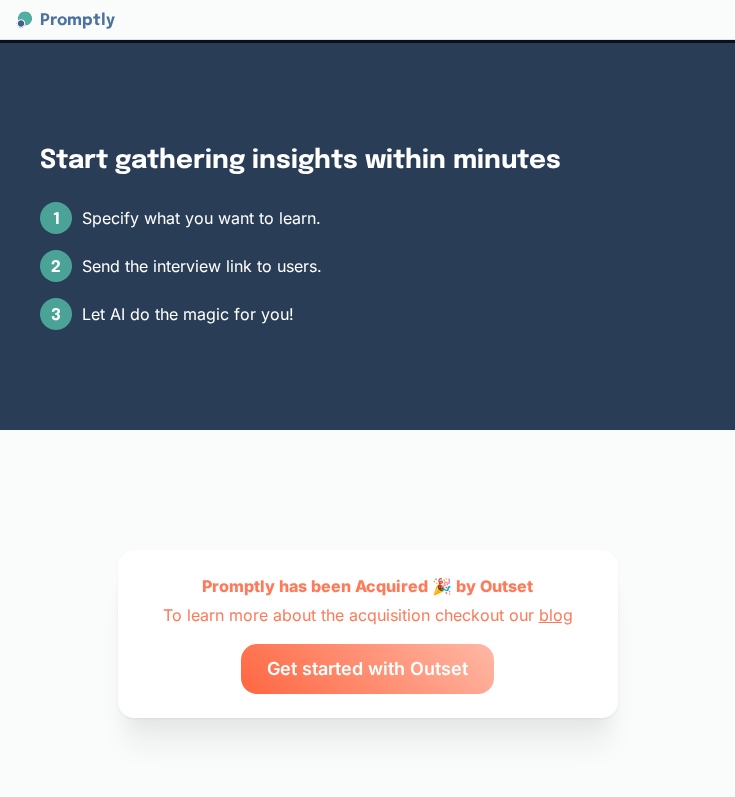 scroll, scrollTop: 2032, scrollLeft: 0, axis: vertical 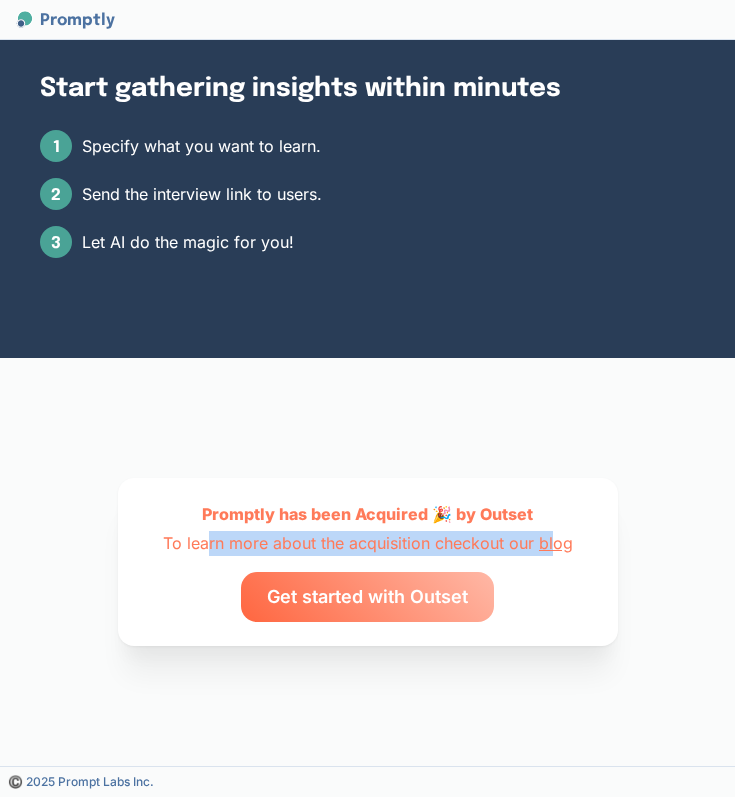 drag, startPoint x: 206, startPoint y: 539, endPoint x: 552, endPoint y: 543, distance: 346.02313 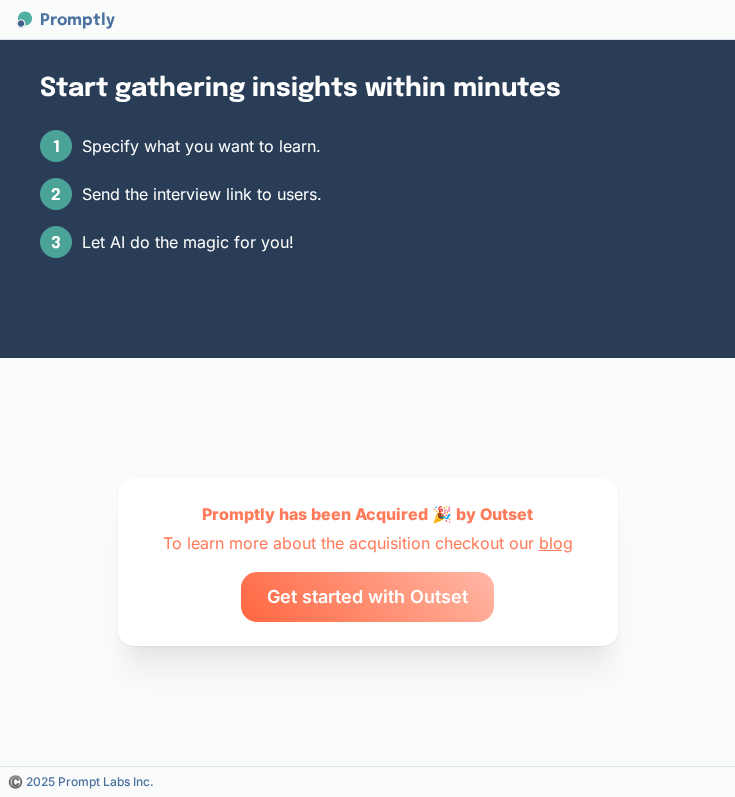 click on "Promptly has been Acquired 🎉 by Outset To learn more about the acquisition checkout our blog Get started with Outset" at bounding box center [368, 562] 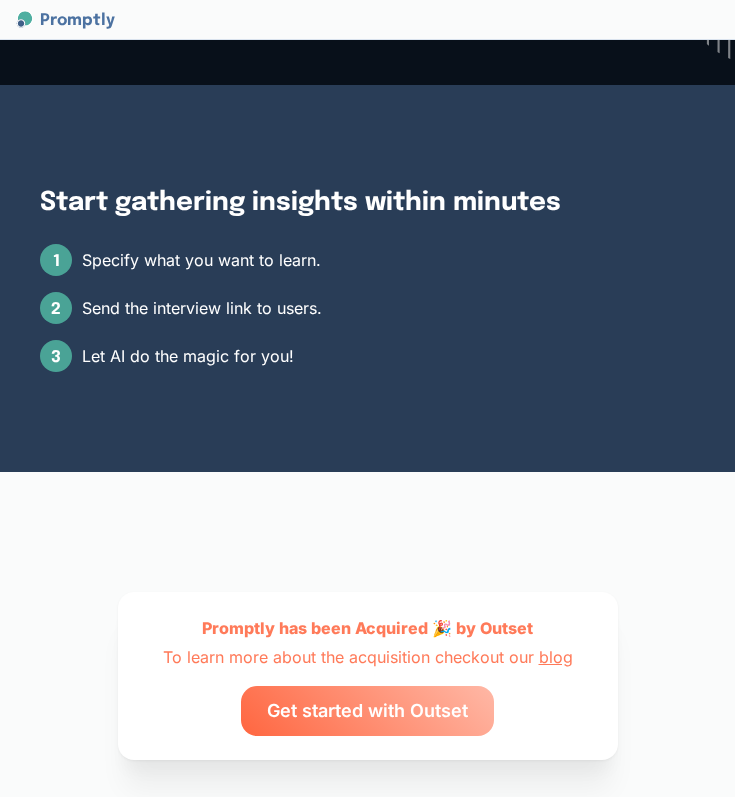 scroll, scrollTop: 1876, scrollLeft: 0, axis: vertical 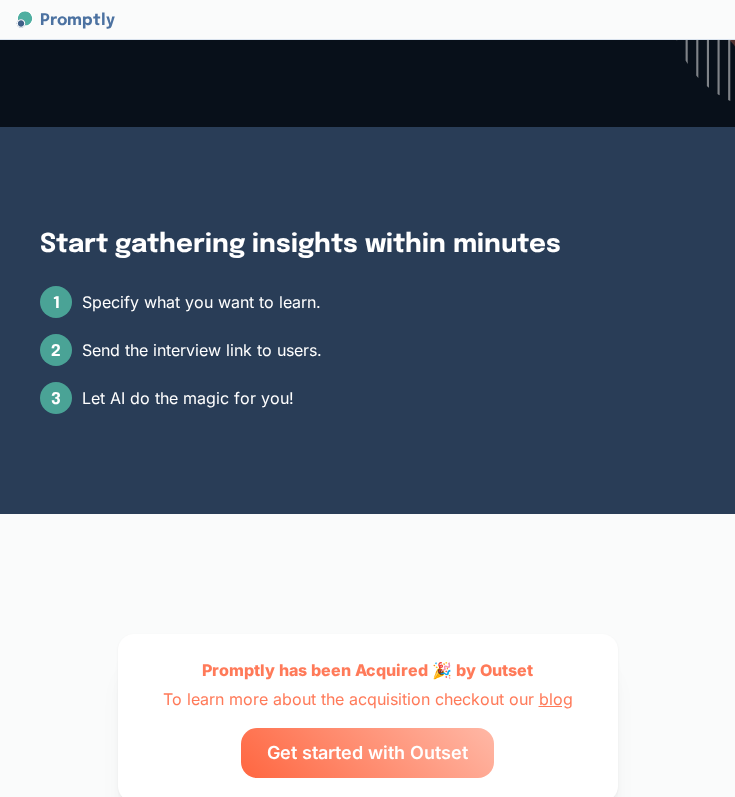 click on "1 Specify what you want to learn. 2 Send the interview link to users. 3 Let AI do the magic for you!" at bounding box center [367, 350] 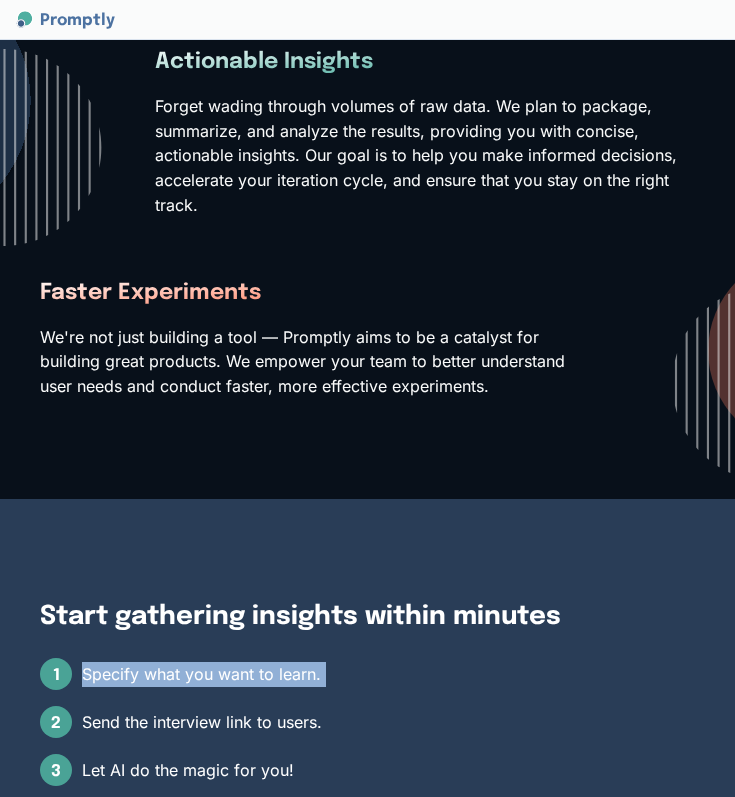 scroll, scrollTop: 1454, scrollLeft: 0, axis: vertical 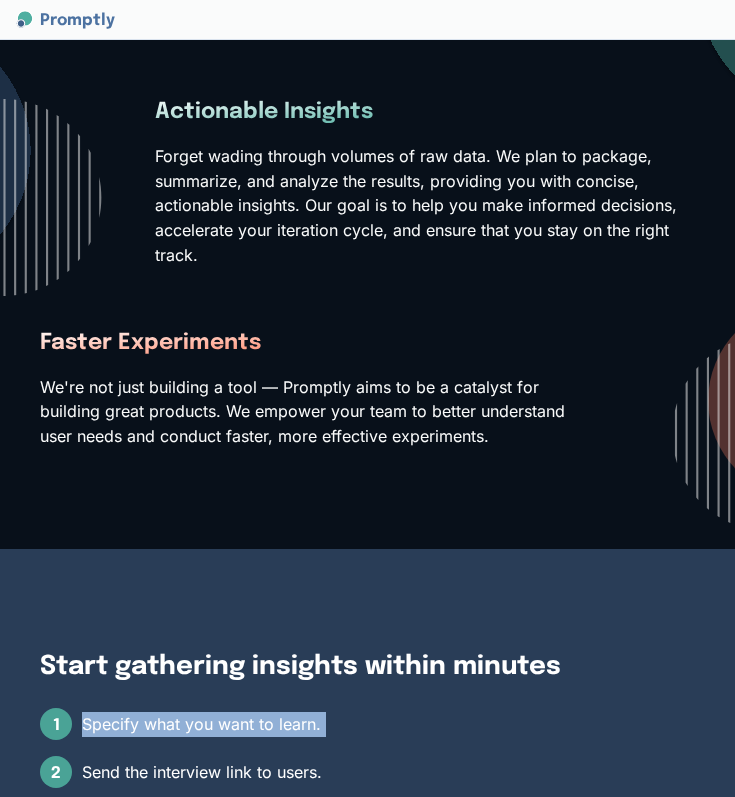 click on "Why Choose Promptly Combine the reach of a survey with the conversational depth of an interview. For the first time, you can conduct user interviews at scale without needing a research team. Smooth Conversations We're tuning our AI specifically for product research. It will intelligently formulate follow-up questions based on user responses, allowing you to understand the "why" behind their thoughts and actions. It will be akin to having an automated, ever-attentive UX researcher at your disposal. Actionable Insights Forget wading through volumes of raw data. We plan to package, summarize, and analyze the results, providing you with concise, actionable insights. Our goal is to help you make informed decisions, accelerate your iteration cycle, and ensure that you stay on the right track. Faster Experiments We're not just building a tool — Promptly aims to be a catalyst for building great products. We empower your team to better understand user needs and conduct faster, more effective experiments." at bounding box center [367, 56] 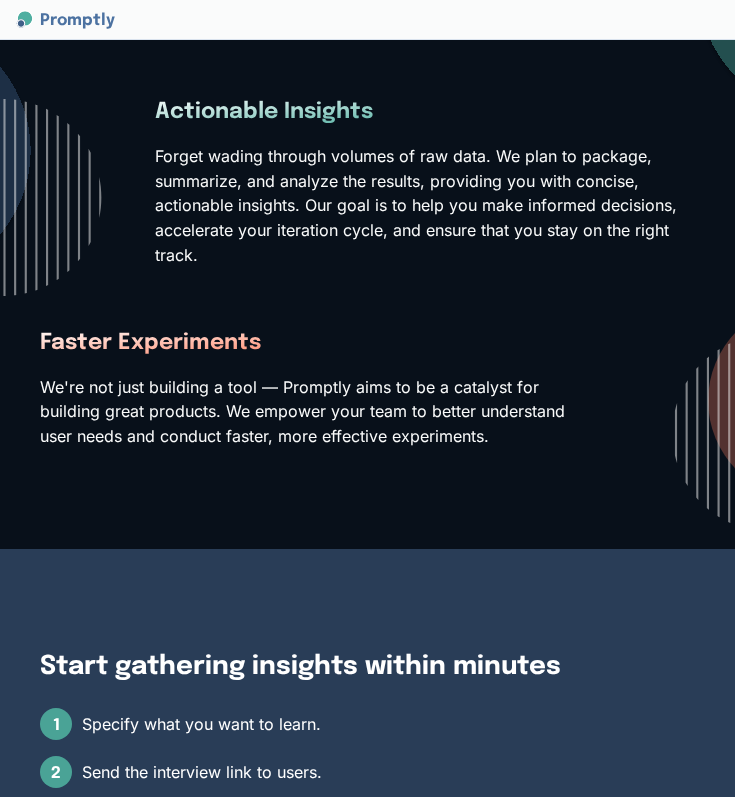 click on "Why Choose Promptly Combine the reach of a survey with the conversational depth of an interview. For the first time, you can conduct user interviews at scale without needing a research team. Smooth Conversations We're tuning our AI specifically for product research. It will intelligently formulate follow-up questions based on user responses, allowing you to understand the "why" behind their thoughts and actions. It will be akin to having an automated, ever-attentive UX researcher at your disposal. Actionable Insights Forget wading through volumes of raw data. We plan to package, summarize, and analyze the results, providing you with concise, actionable insights. Our goal is to help you make informed decisions, accelerate your iteration cycle, and ensure that you stay on the right track. Faster Experiments We're not just building a tool — Promptly aims to be a catalyst for building great products. We empower your team to better understand user needs and conduct faster, more effective experiments." at bounding box center (367, 56) 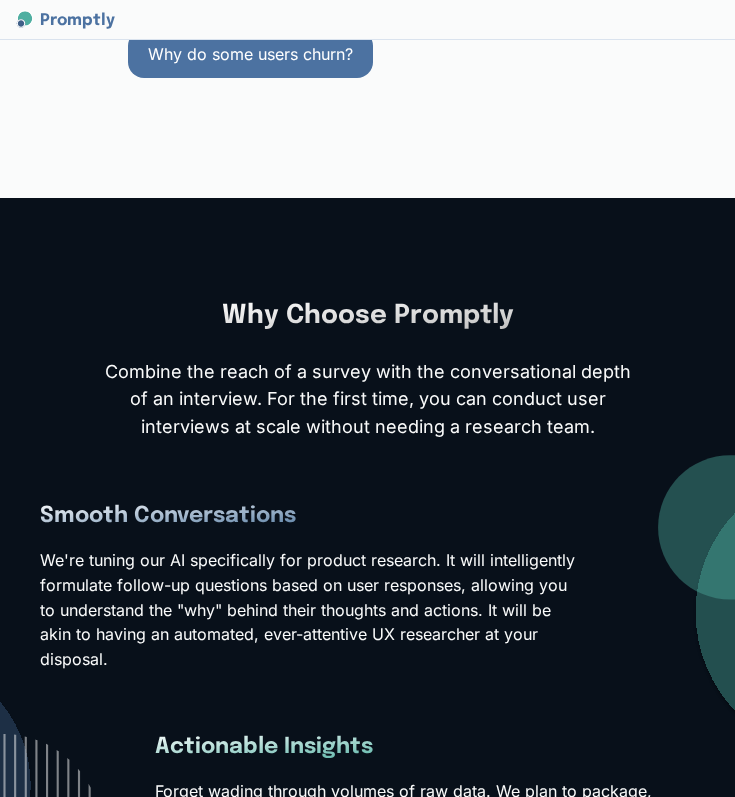 scroll, scrollTop: 0, scrollLeft: 0, axis: both 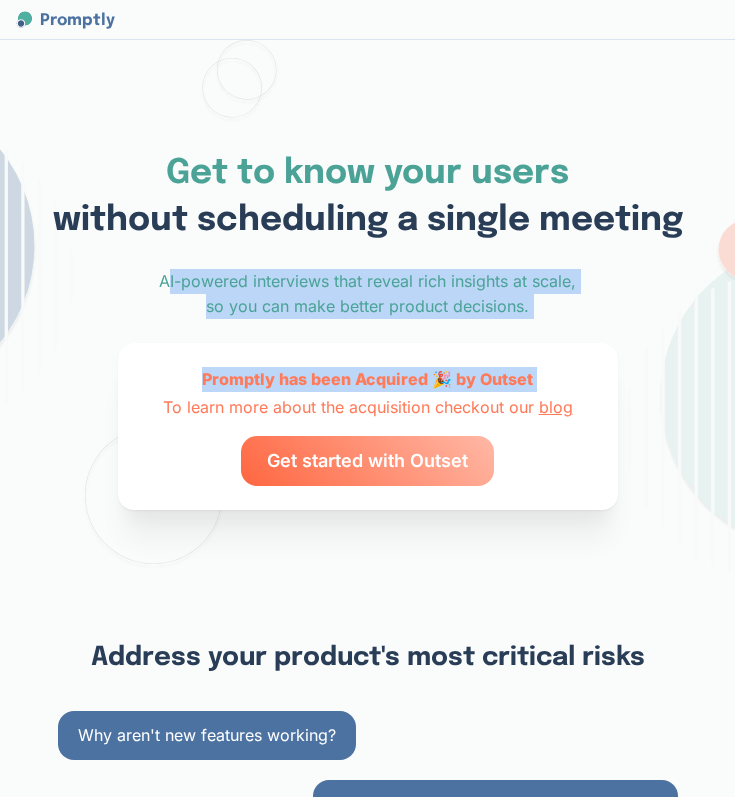 drag, startPoint x: 170, startPoint y: 283, endPoint x: 611, endPoint y: 326, distance: 443.0914 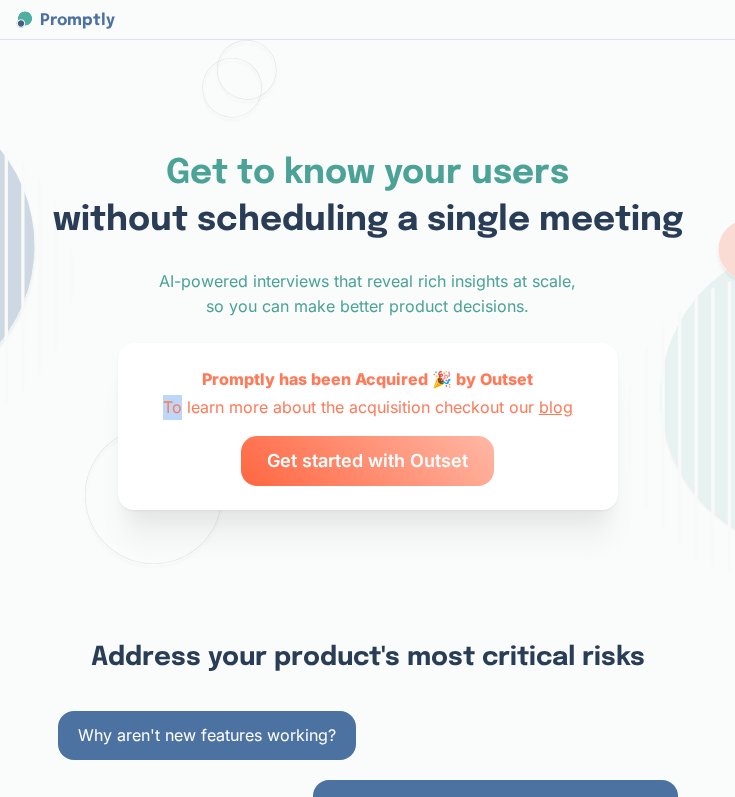 click on "Get to know your users without scheduling a single meeting AI-powered interviews that reveal rich insights at scale, so you can make better product decisions. Promptly has been Acquired 🎉 by Outset To learn more about the acquisition checkout our blog Get started with Outset" at bounding box center [367, 310] 